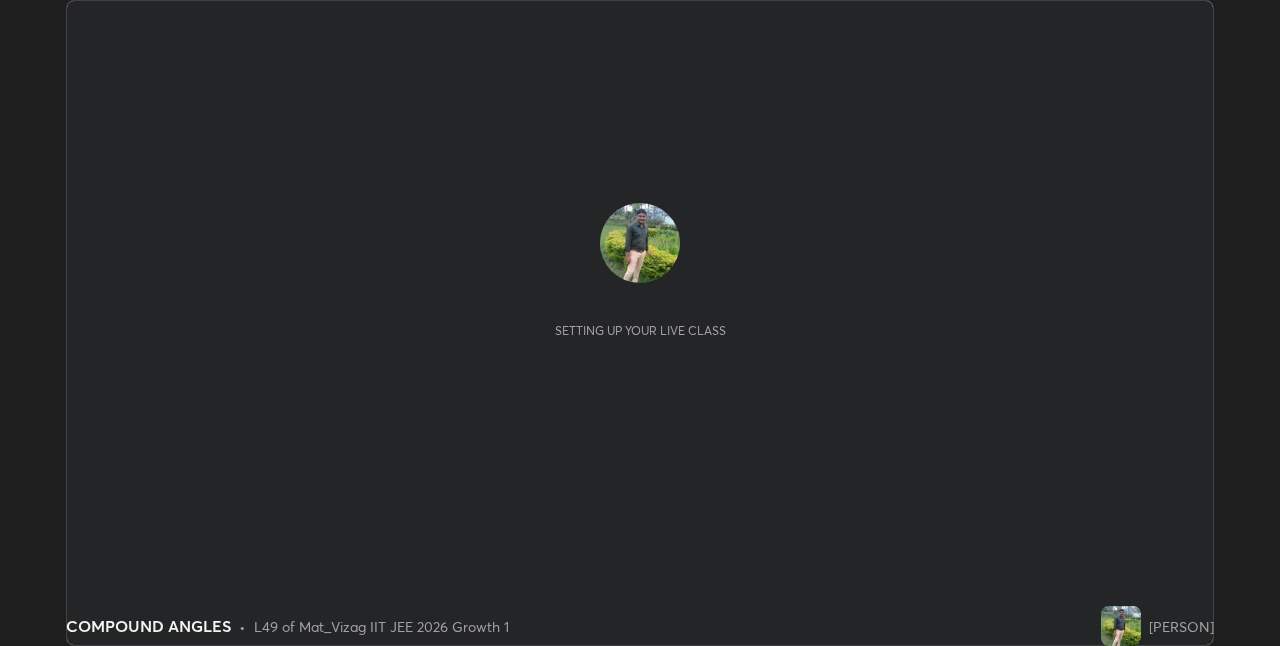 scroll, scrollTop: 0, scrollLeft: 0, axis: both 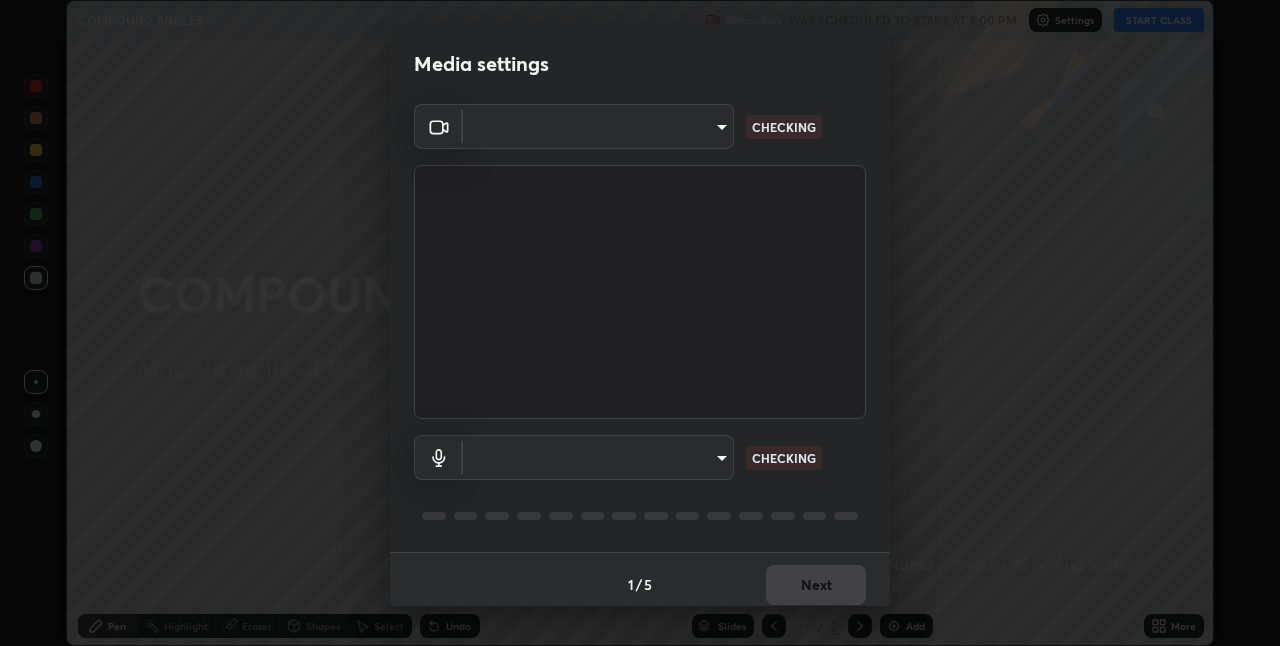 type on "82b3f85b5e9e3cb5410da62672371ba77949153d3e663b918a465942a6f7c2c1" 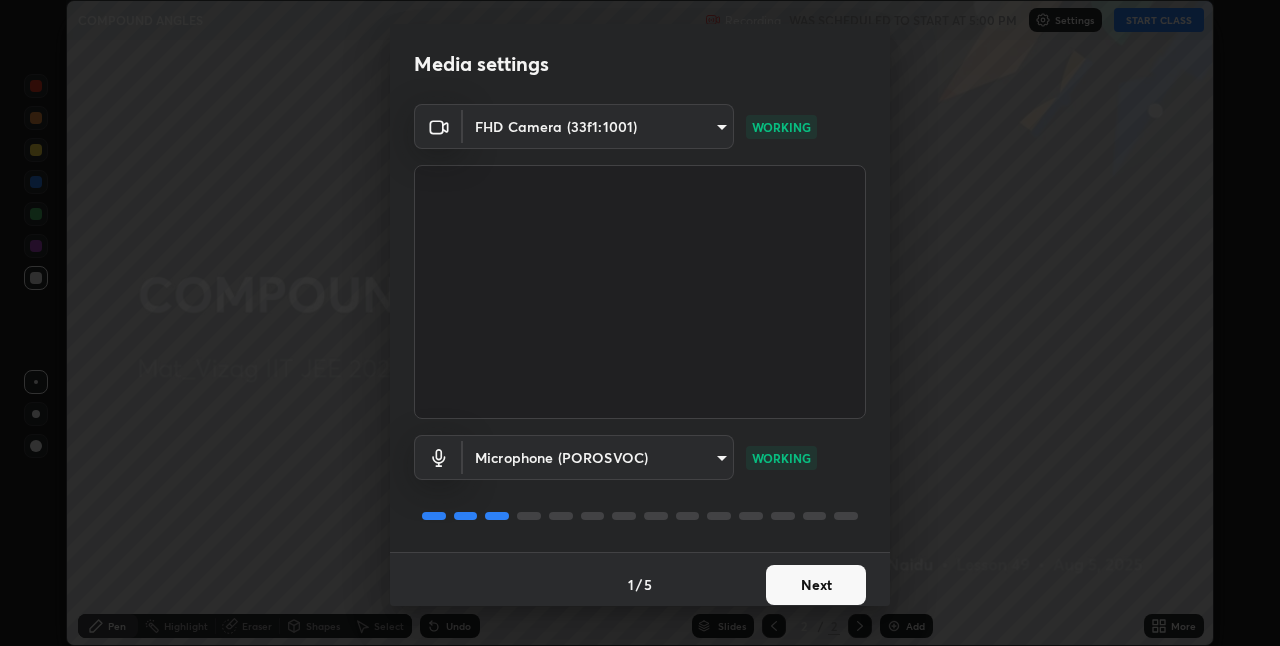 click on "Next" at bounding box center [816, 585] 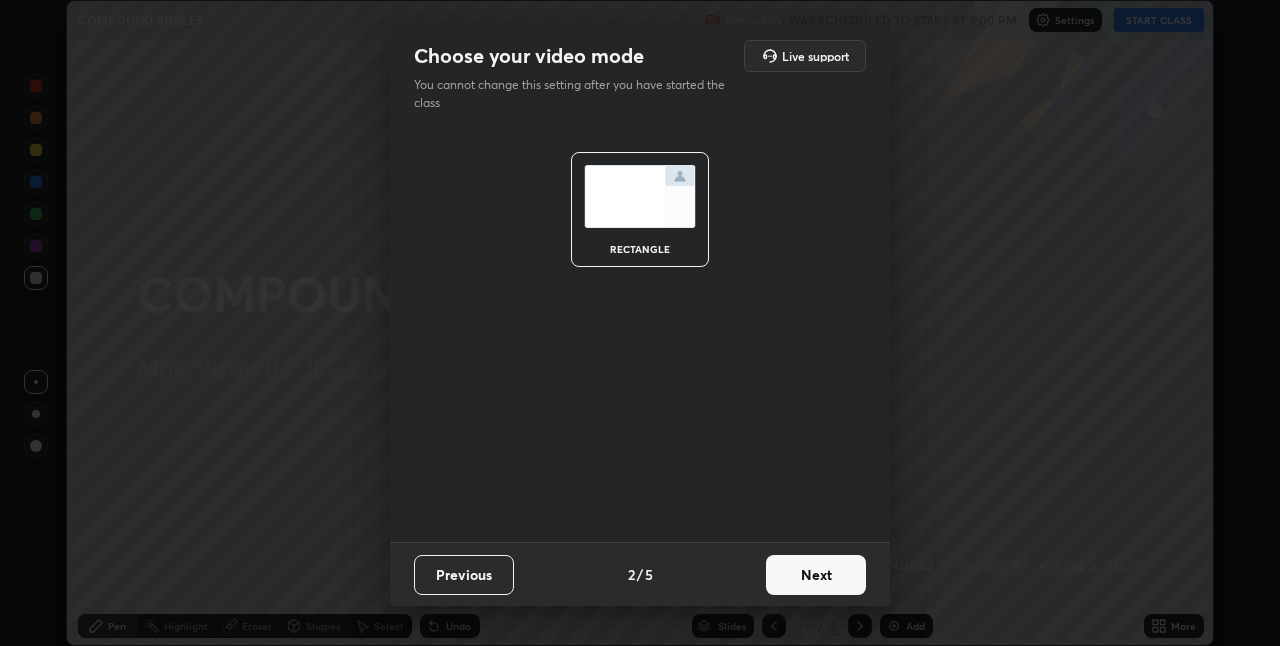 click on "Next" at bounding box center [816, 575] 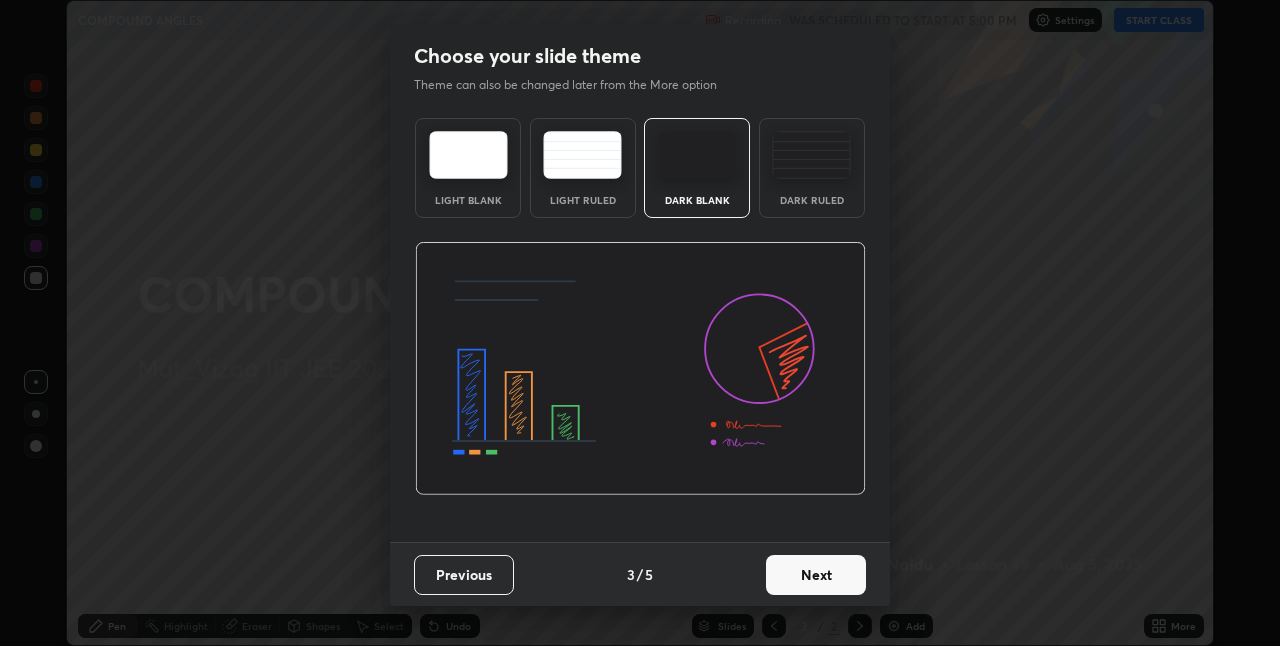 click on "Next" at bounding box center (816, 575) 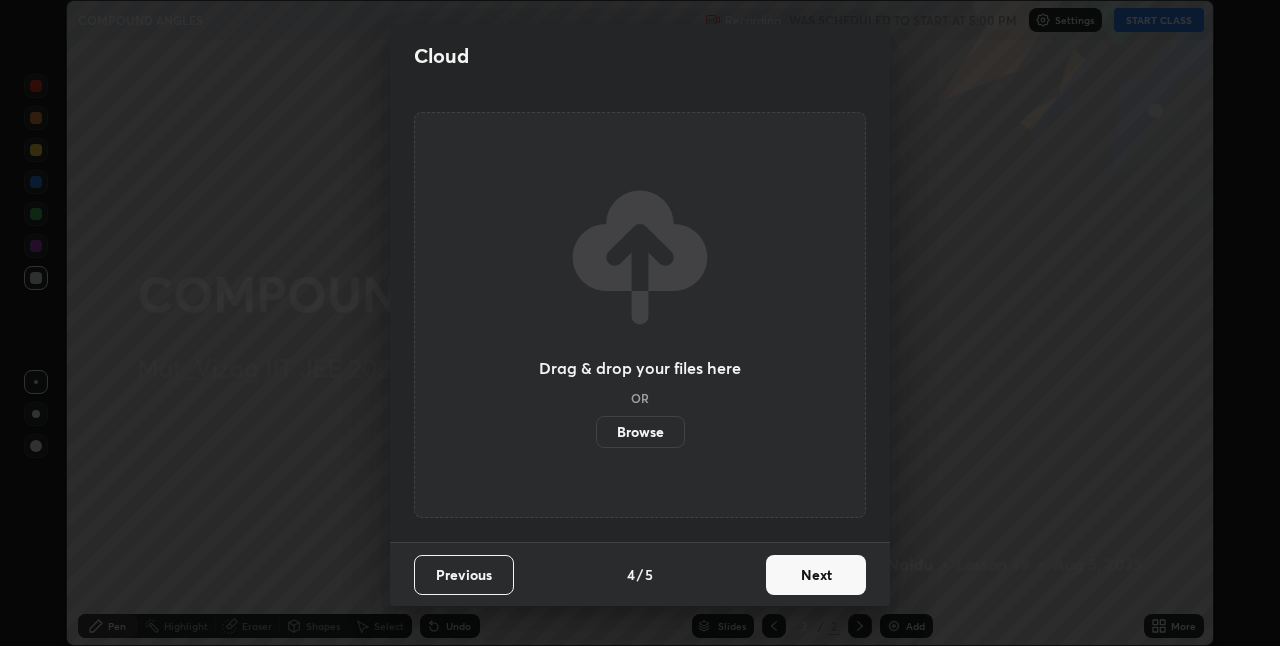 click on "Next" at bounding box center [816, 575] 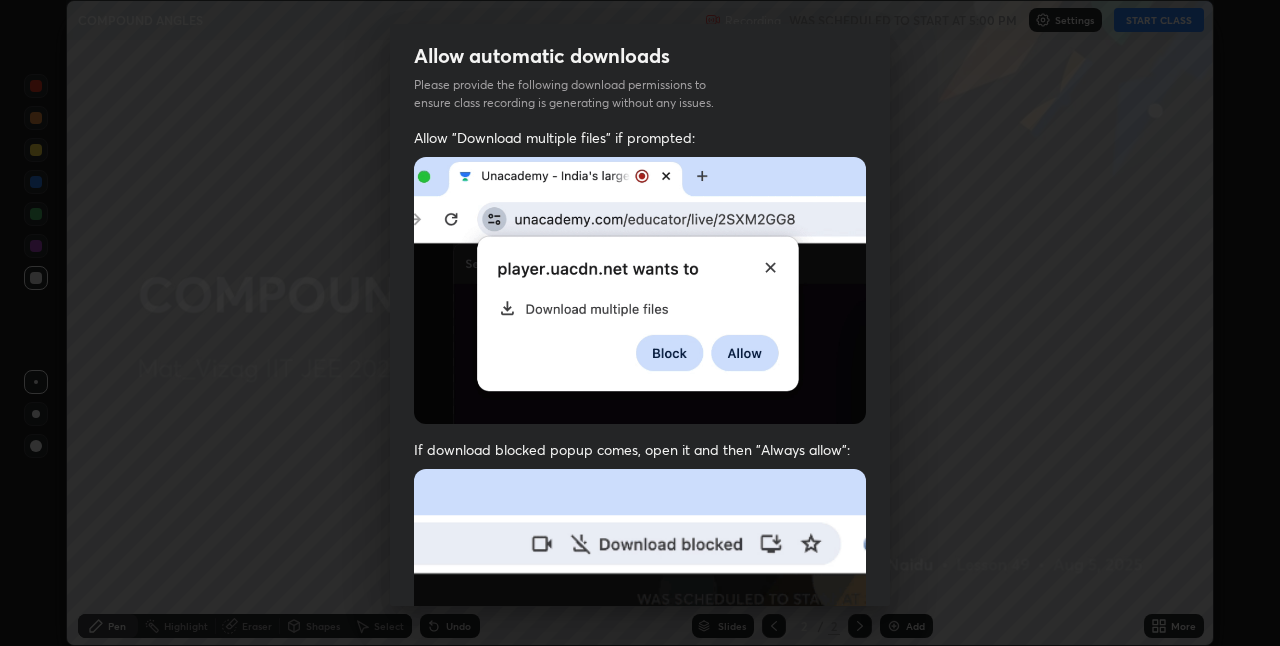 click at bounding box center [640, 687] 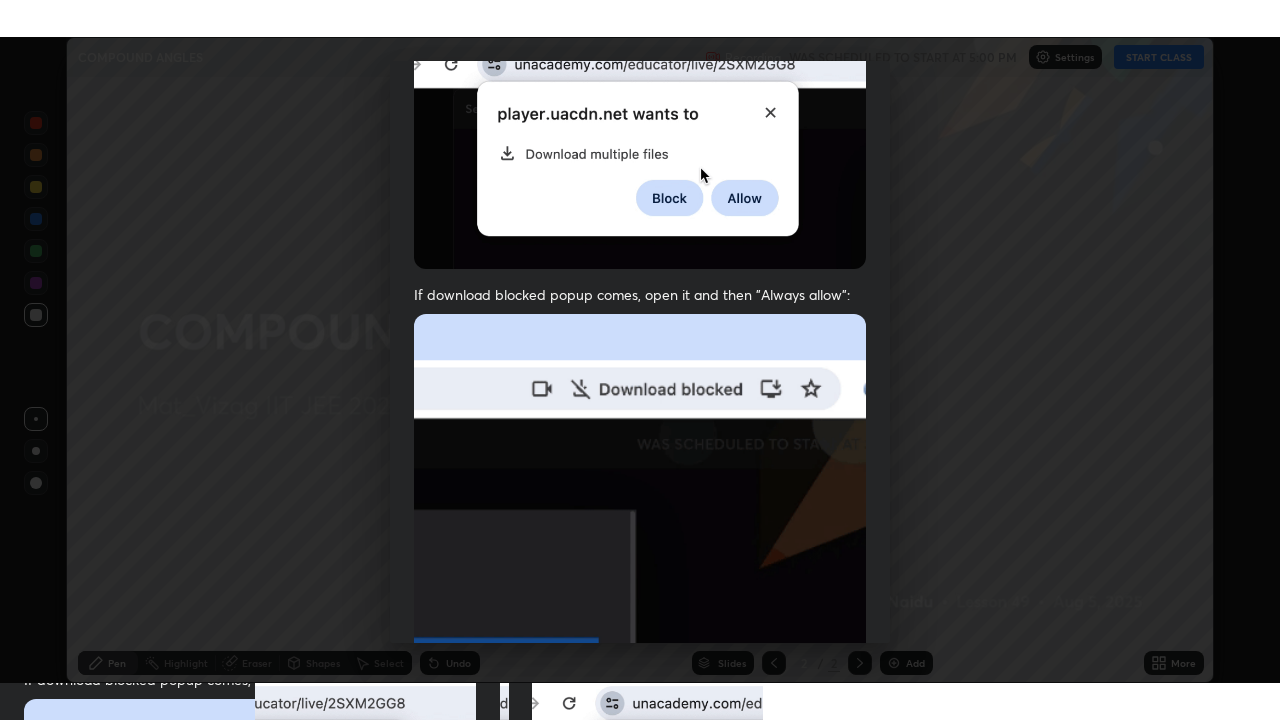 scroll, scrollTop: 418, scrollLeft: 0, axis: vertical 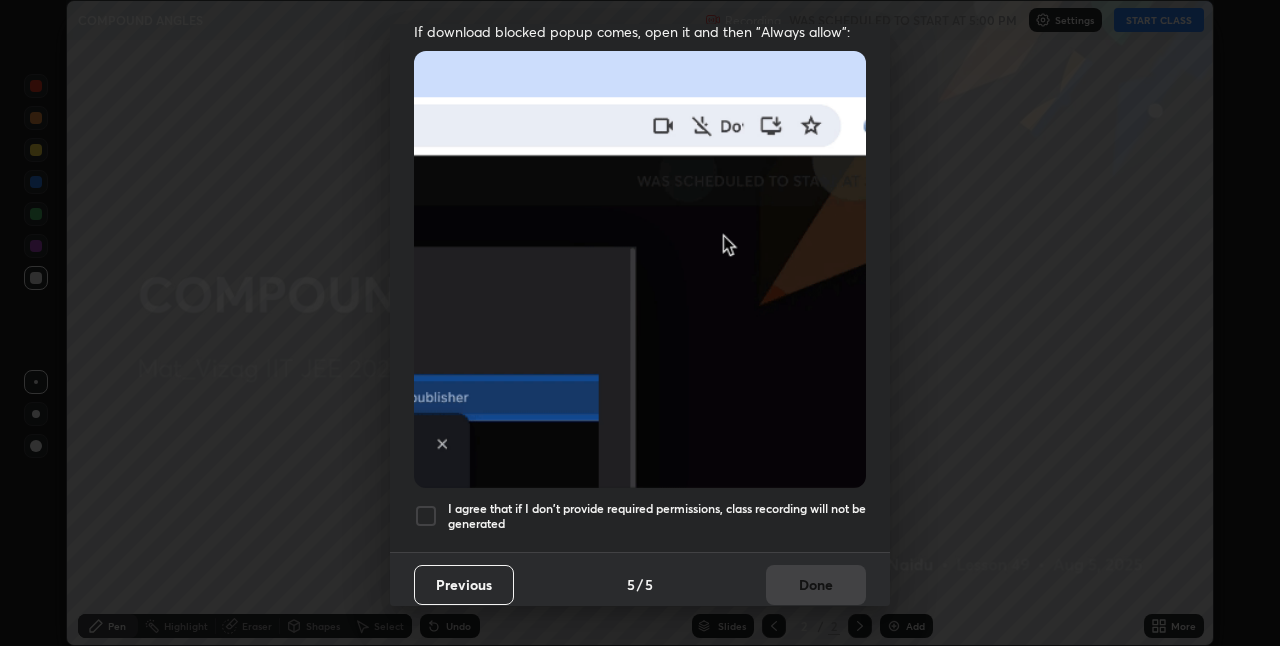 click at bounding box center (426, 516) 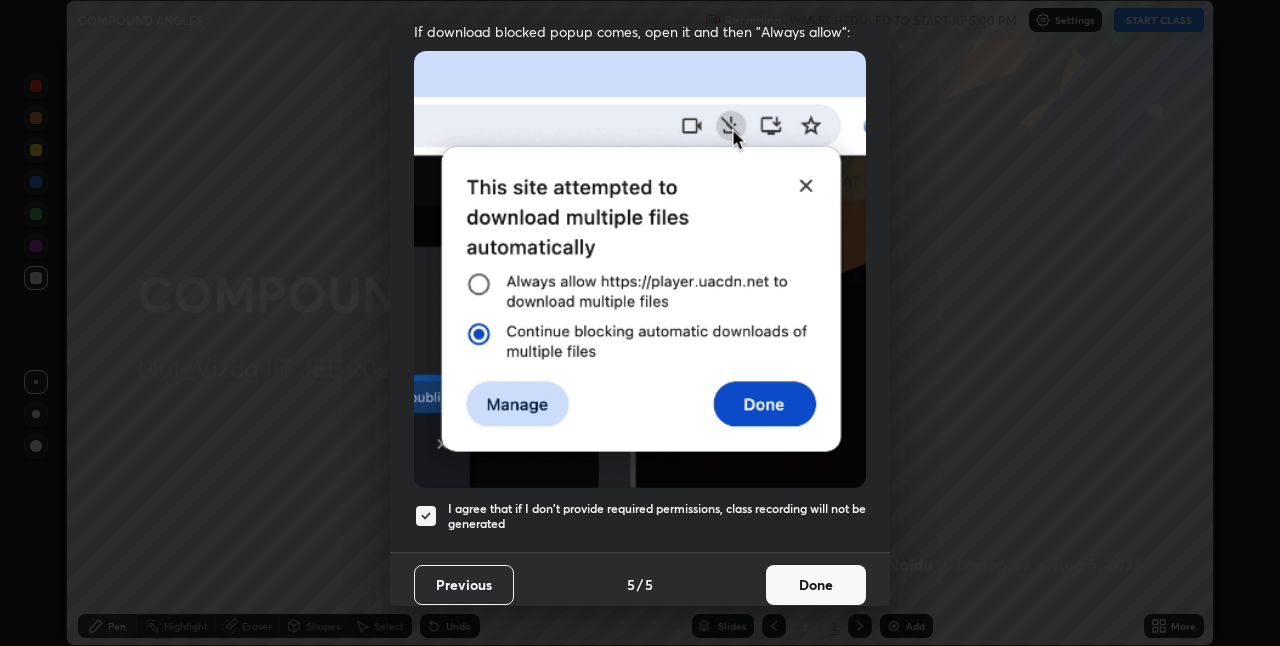click on "Done" at bounding box center (816, 585) 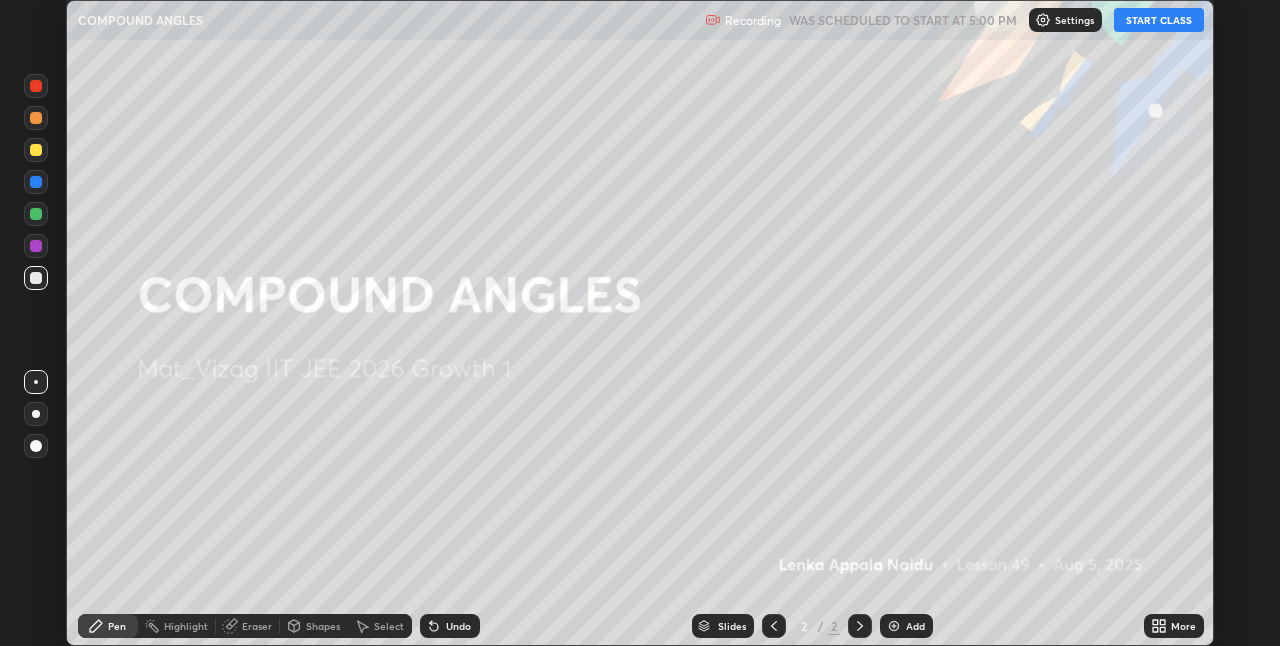 click 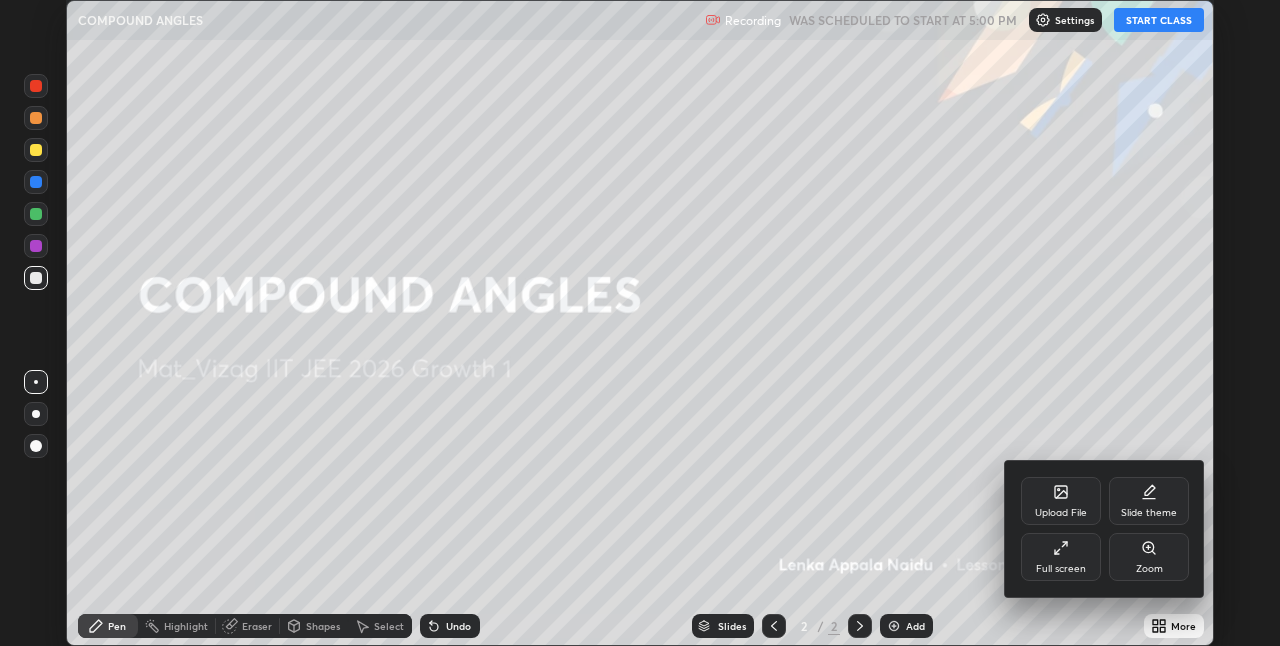click on "Full screen" at bounding box center [1061, 557] 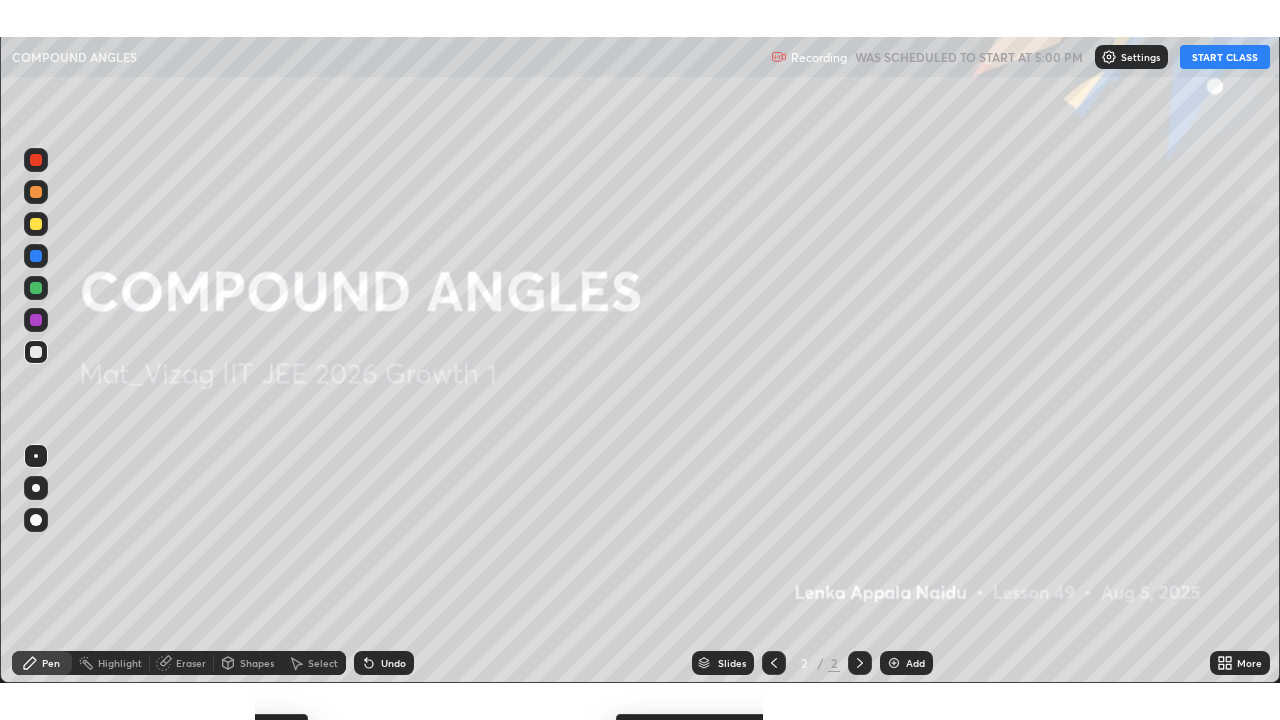 scroll, scrollTop: 99280, scrollLeft: 98720, axis: both 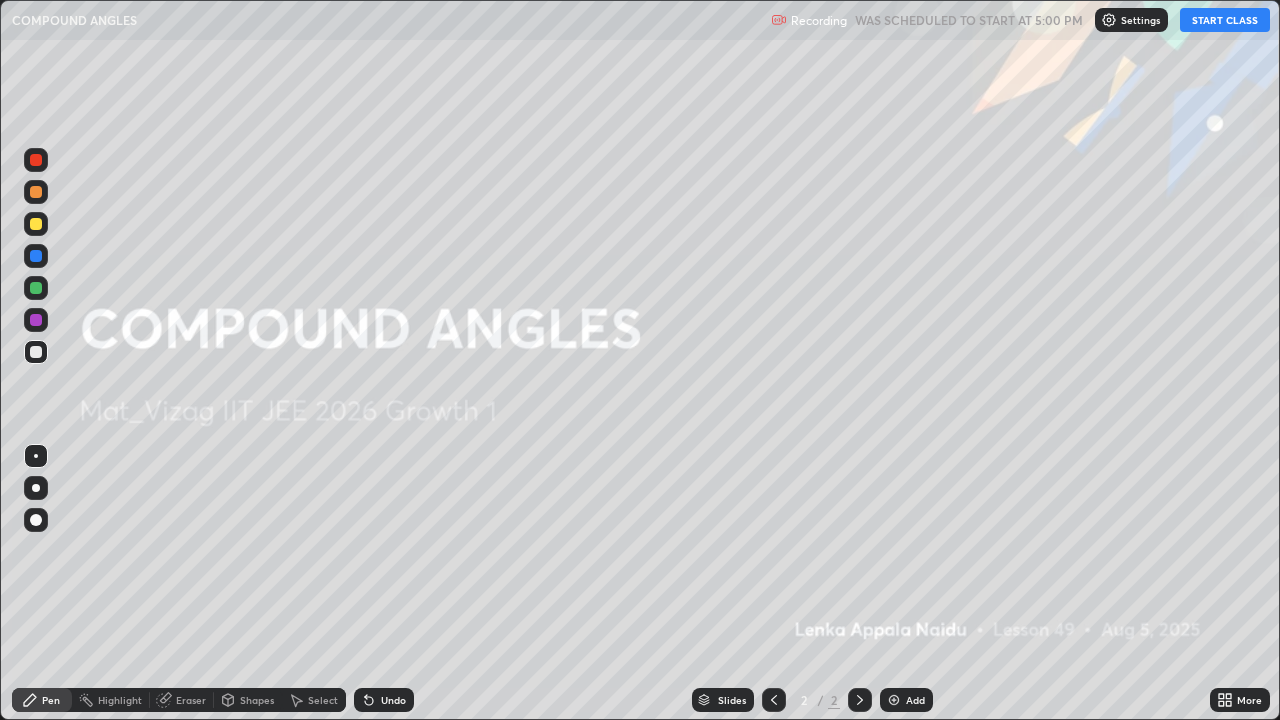 click at bounding box center [894, 700] 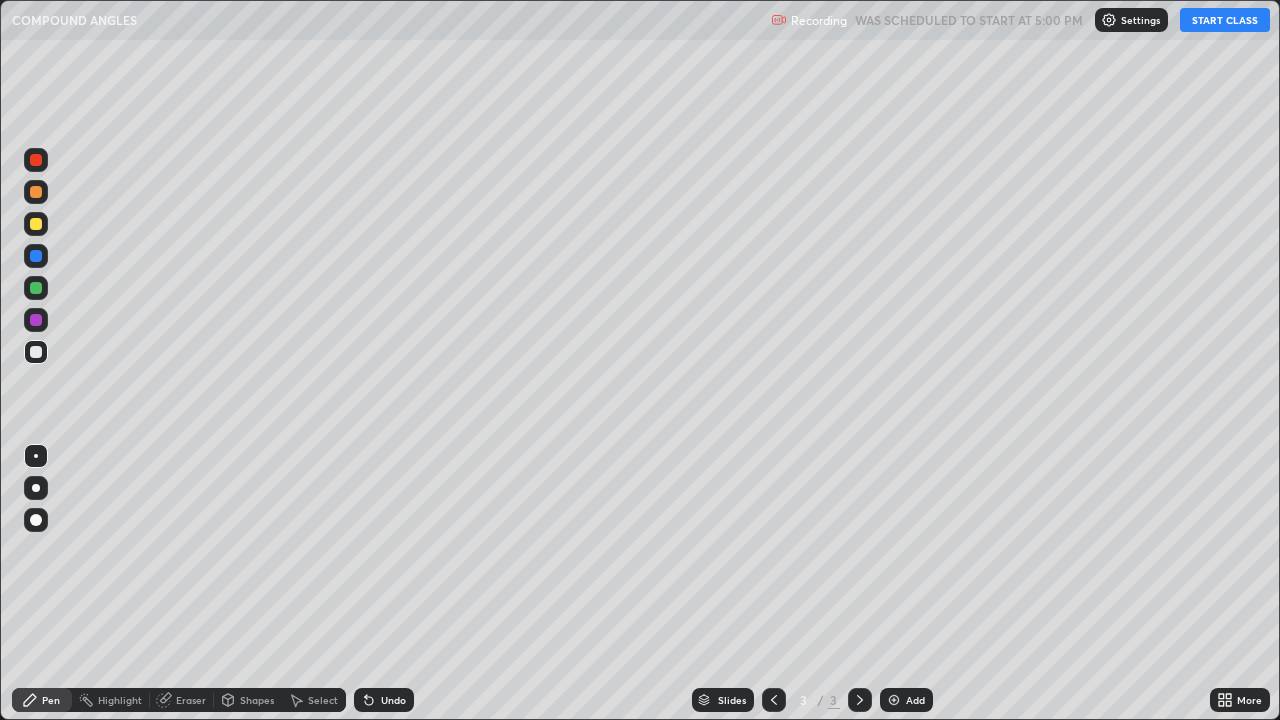 click on "START CLASS" at bounding box center [1225, 20] 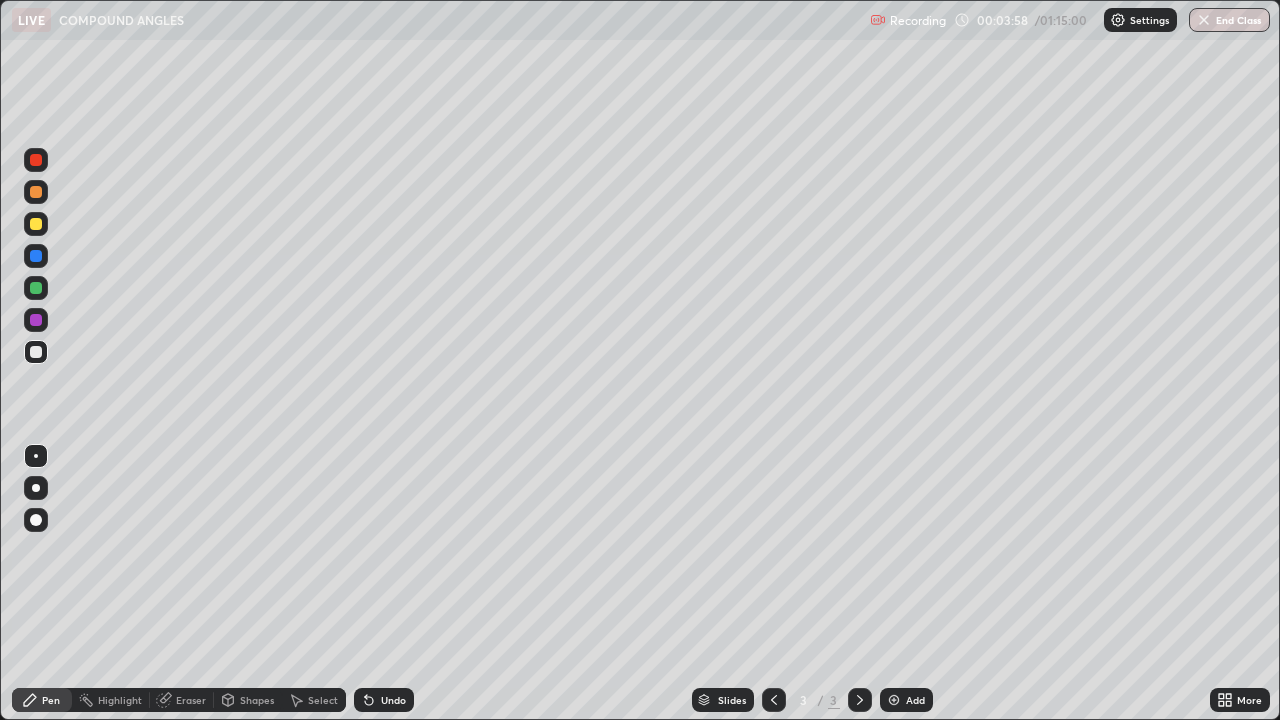 click at bounding box center (894, 700) 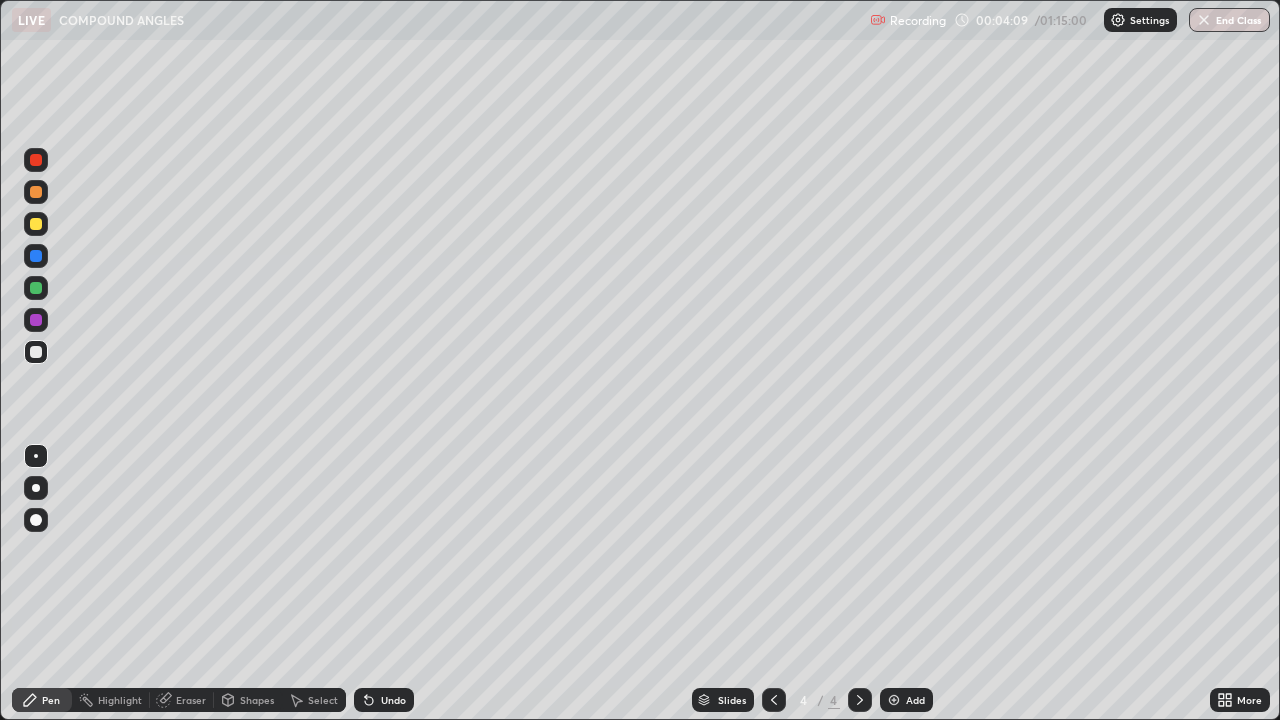 click 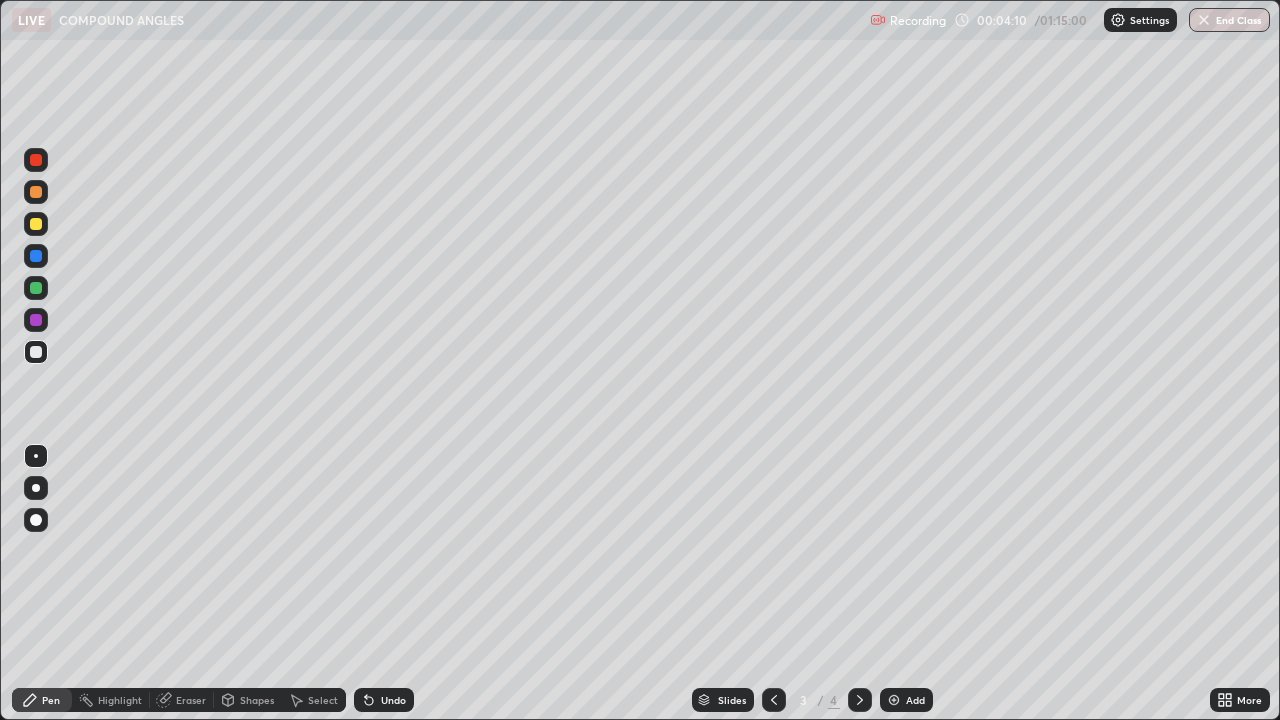 click 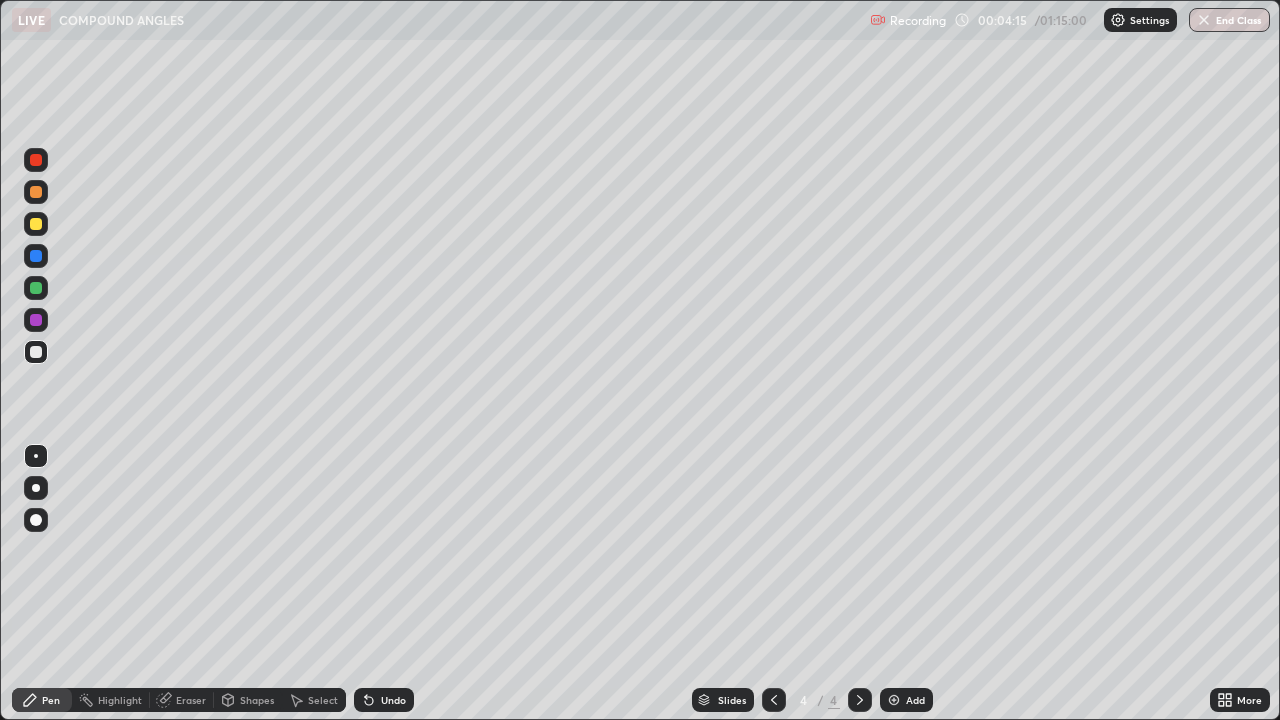 click 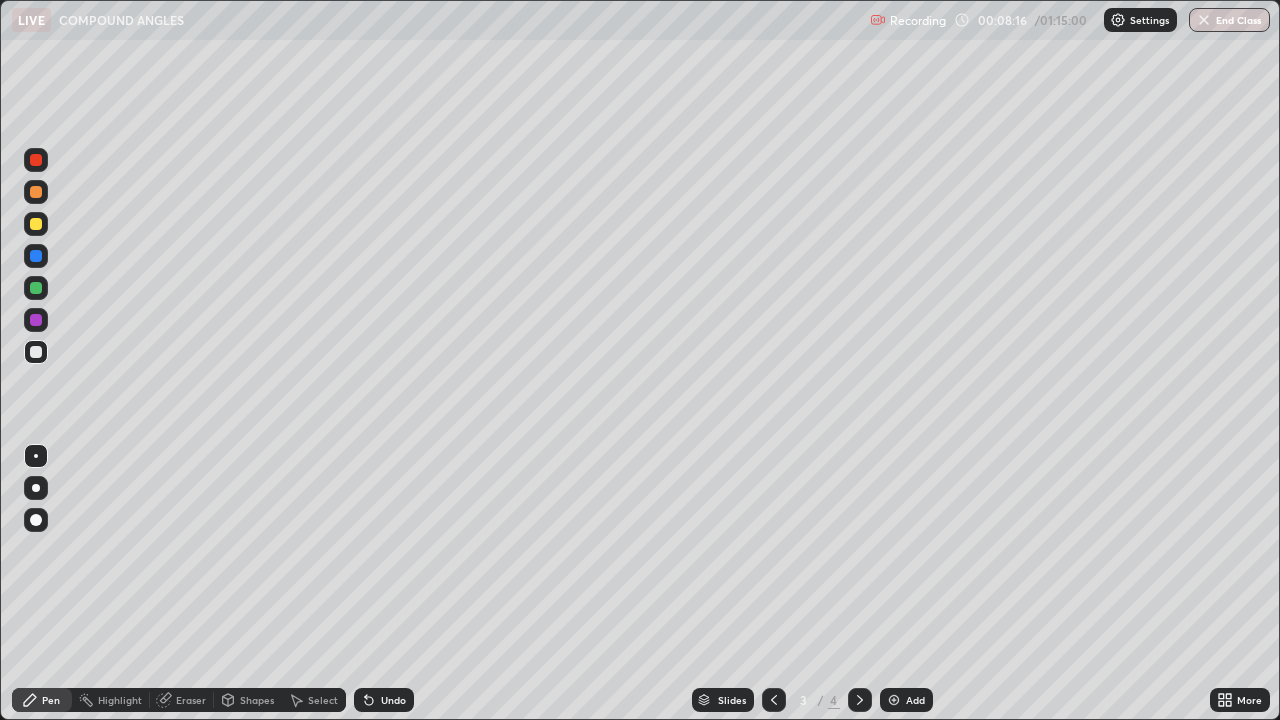 click 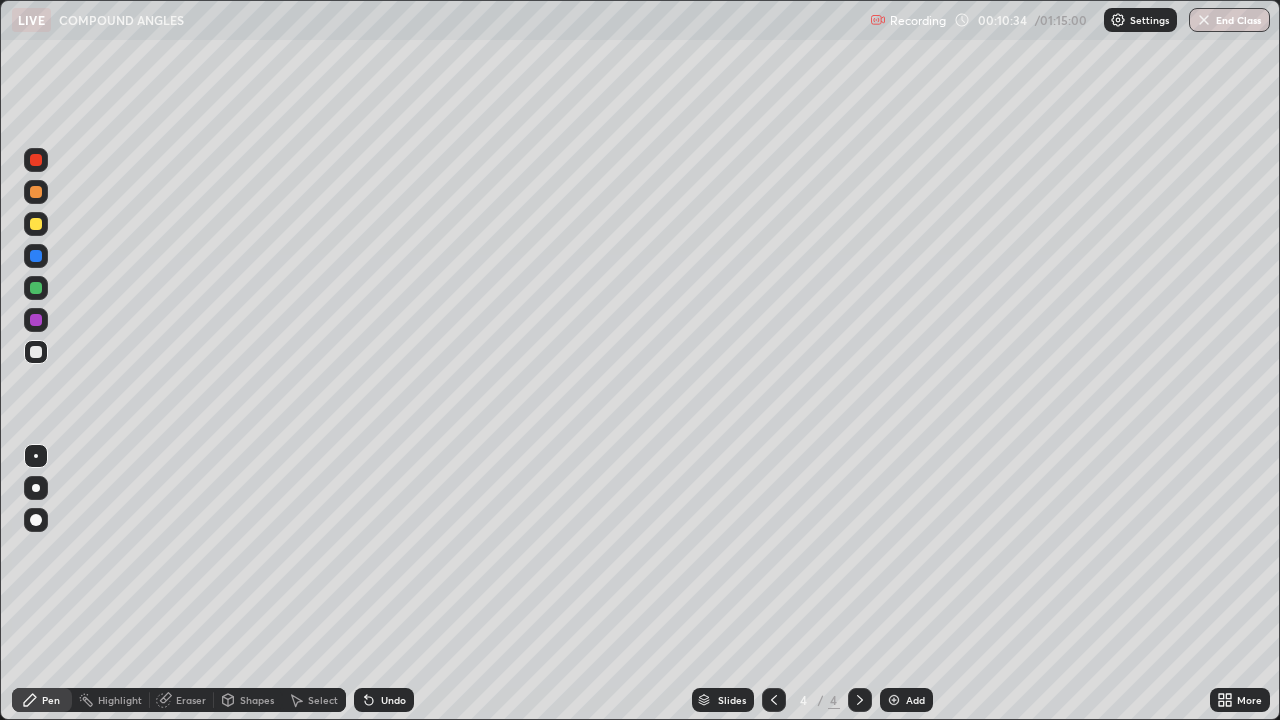 click at bounding box center [894, 700] 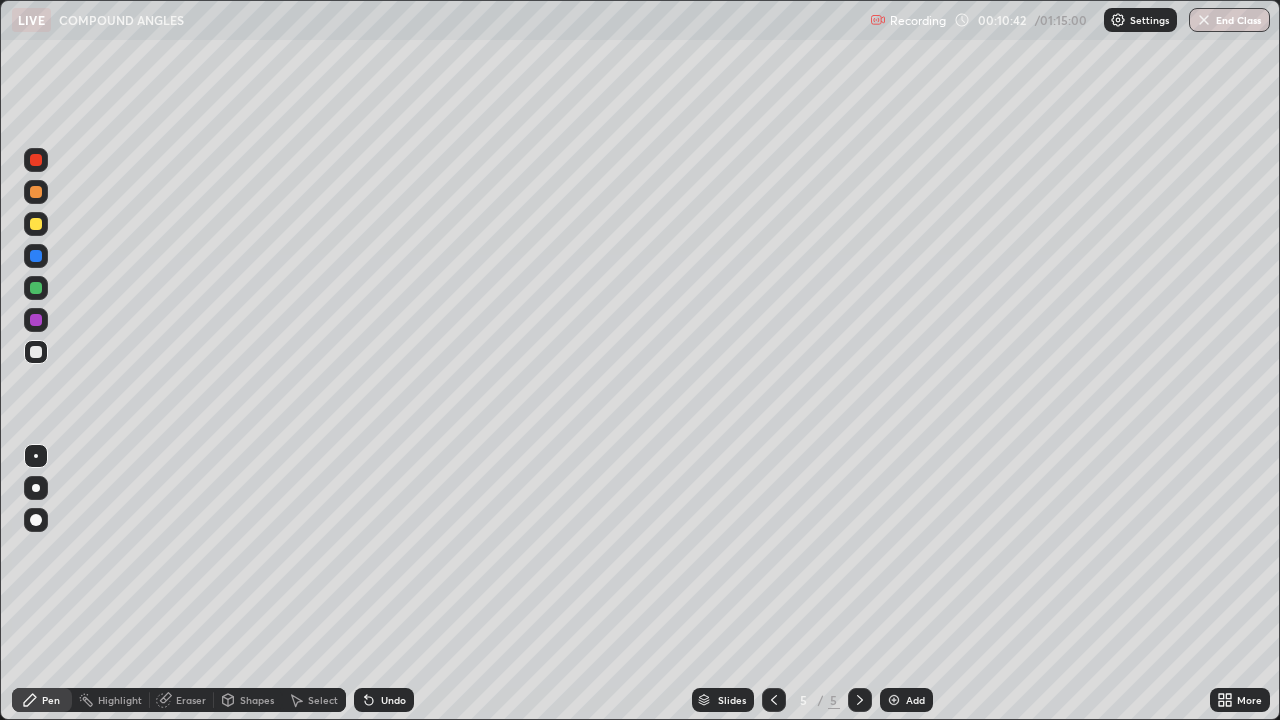 click 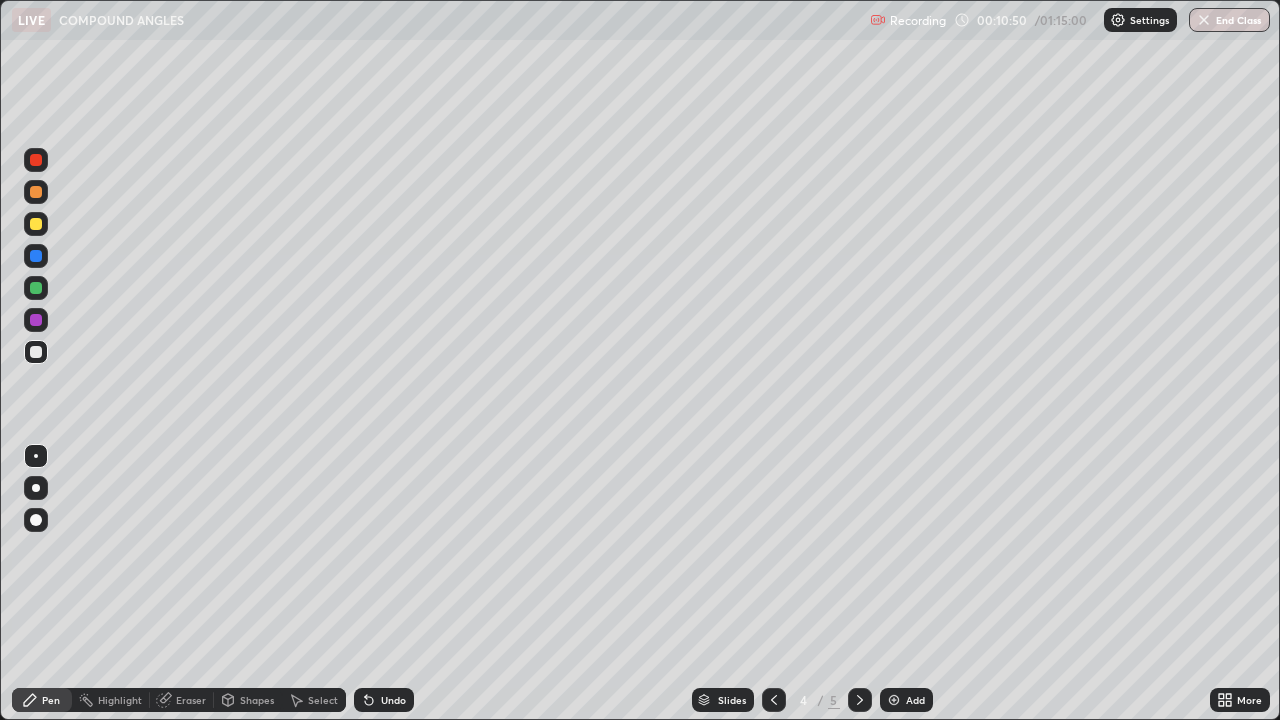 click 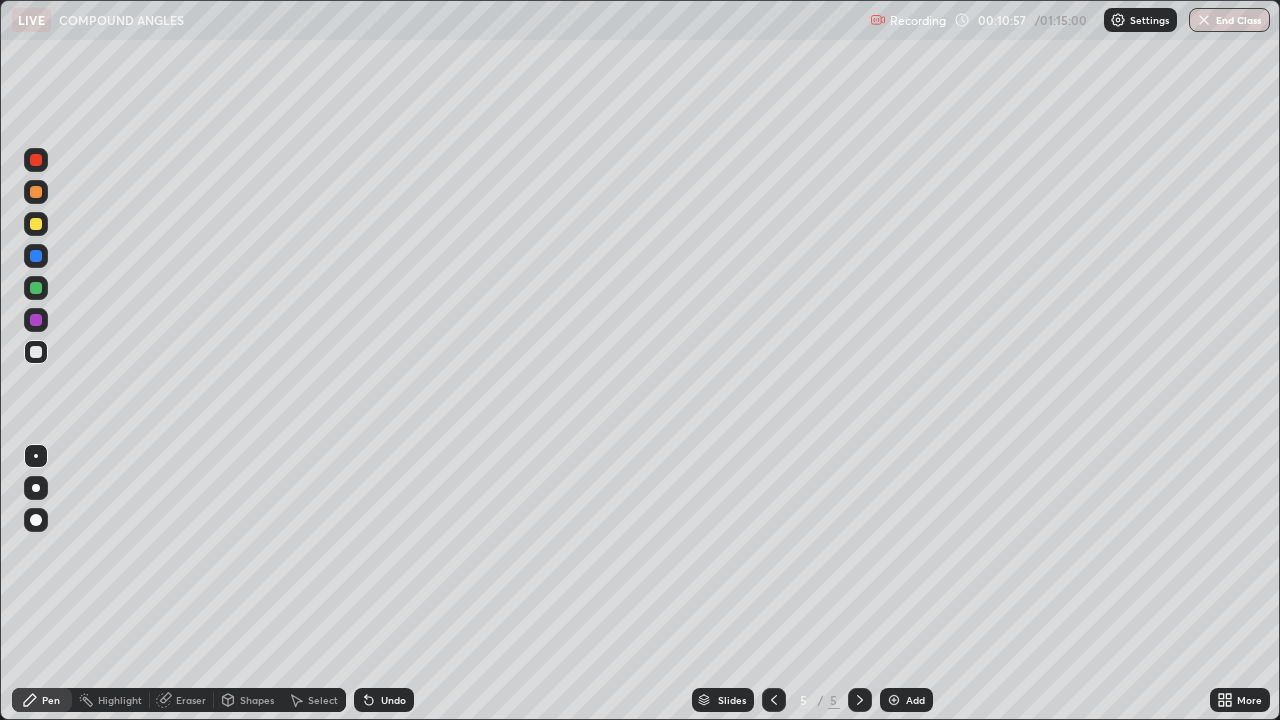 click 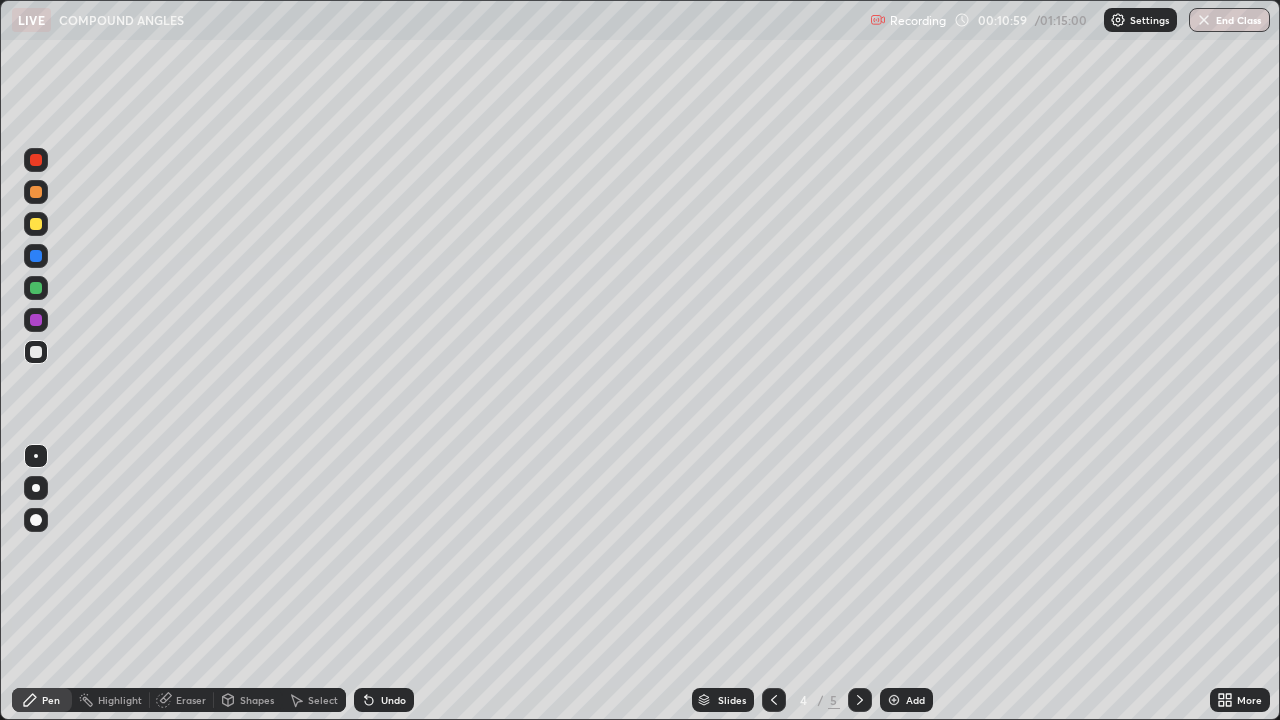 click 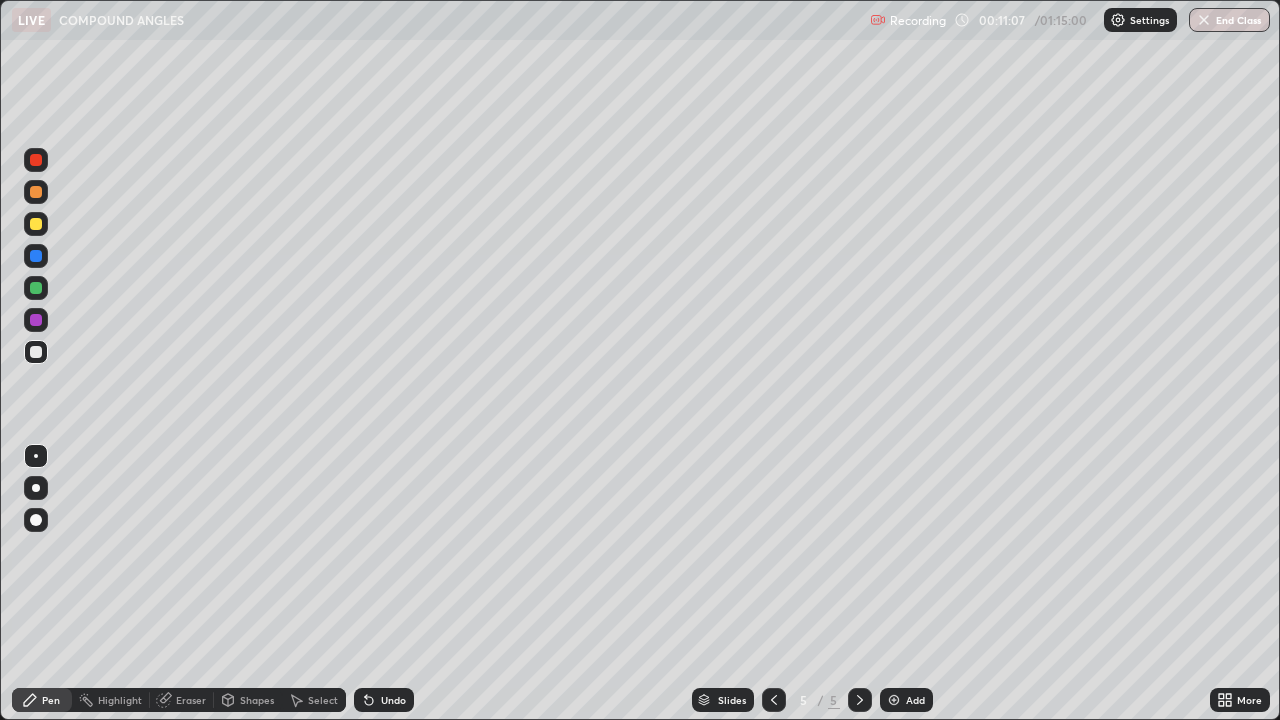 click 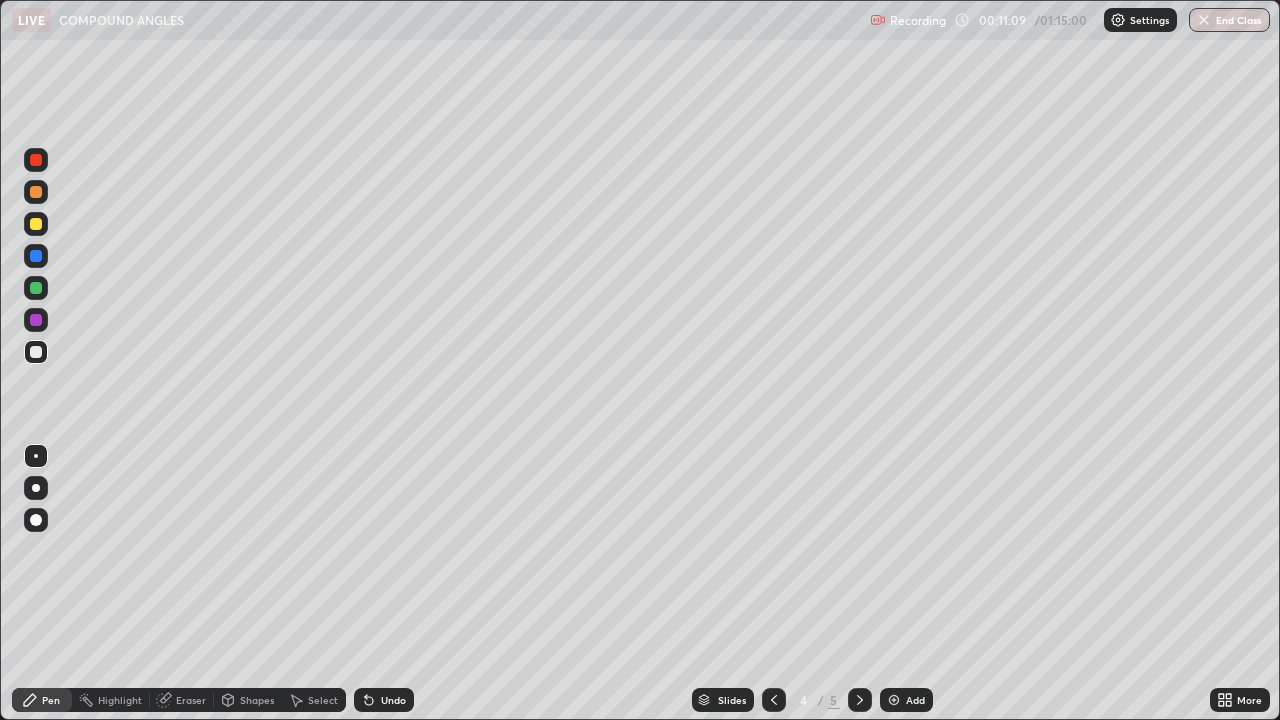 click 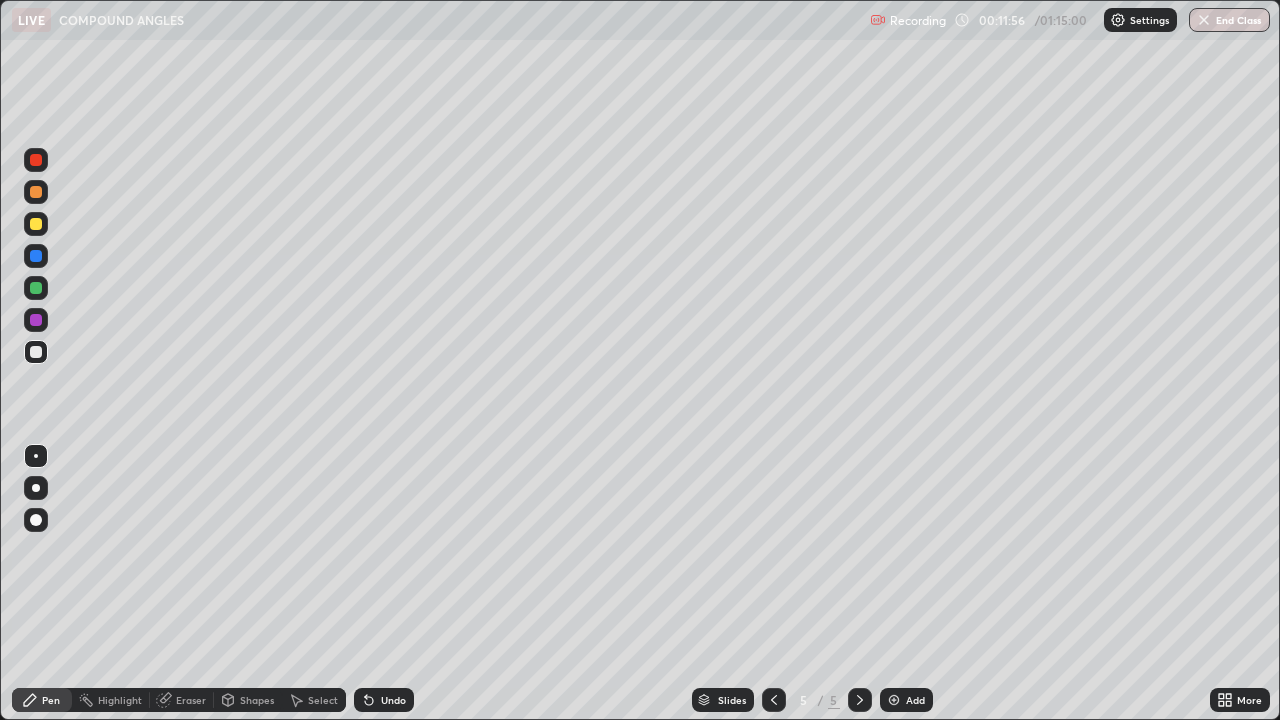 click 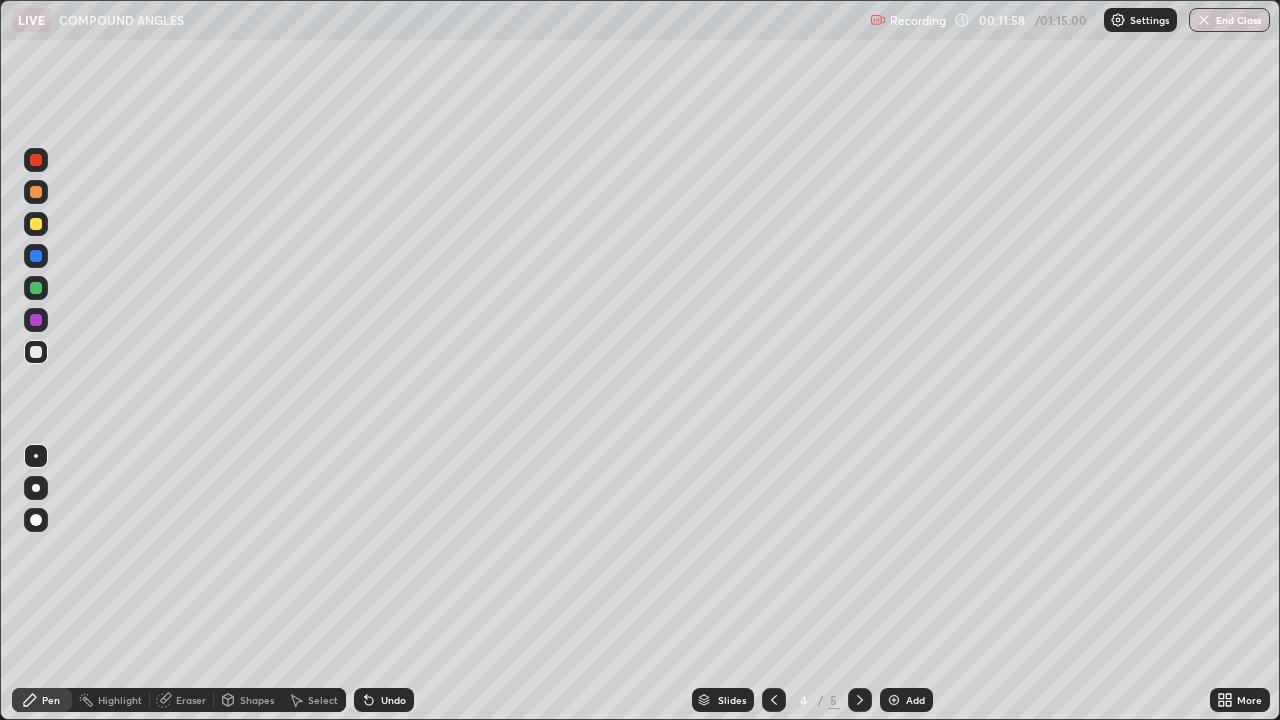 click 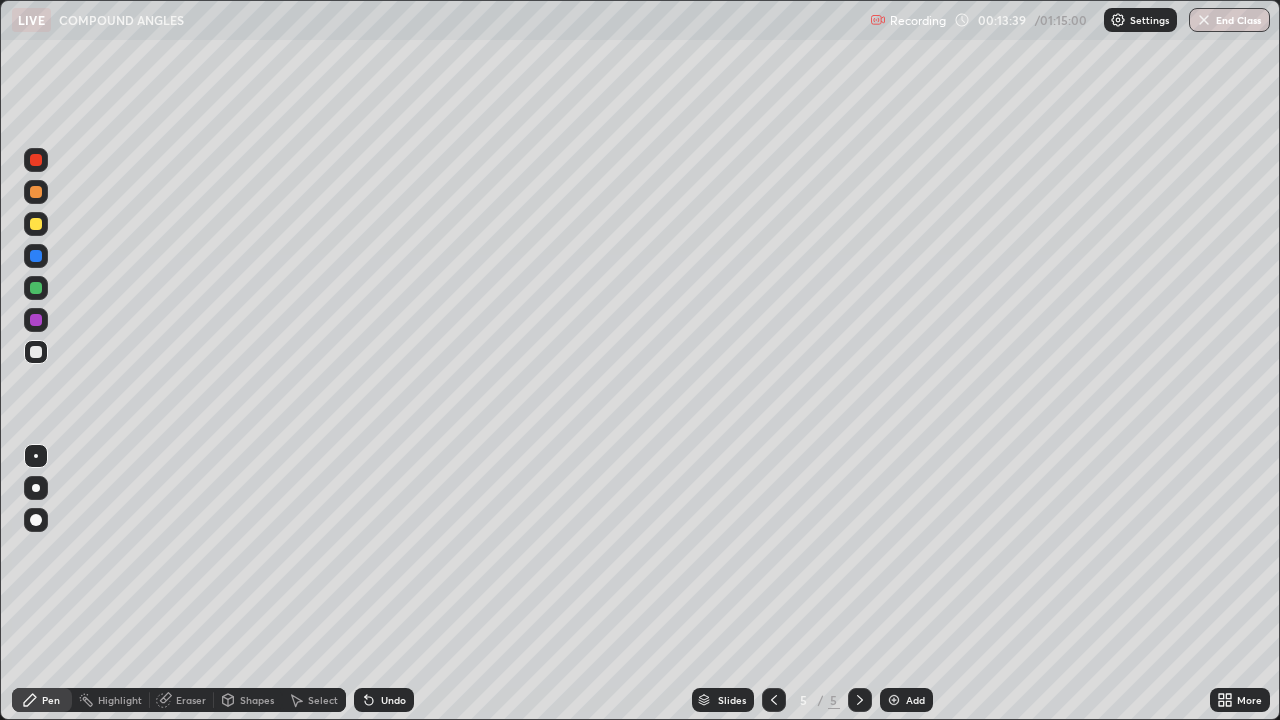 click 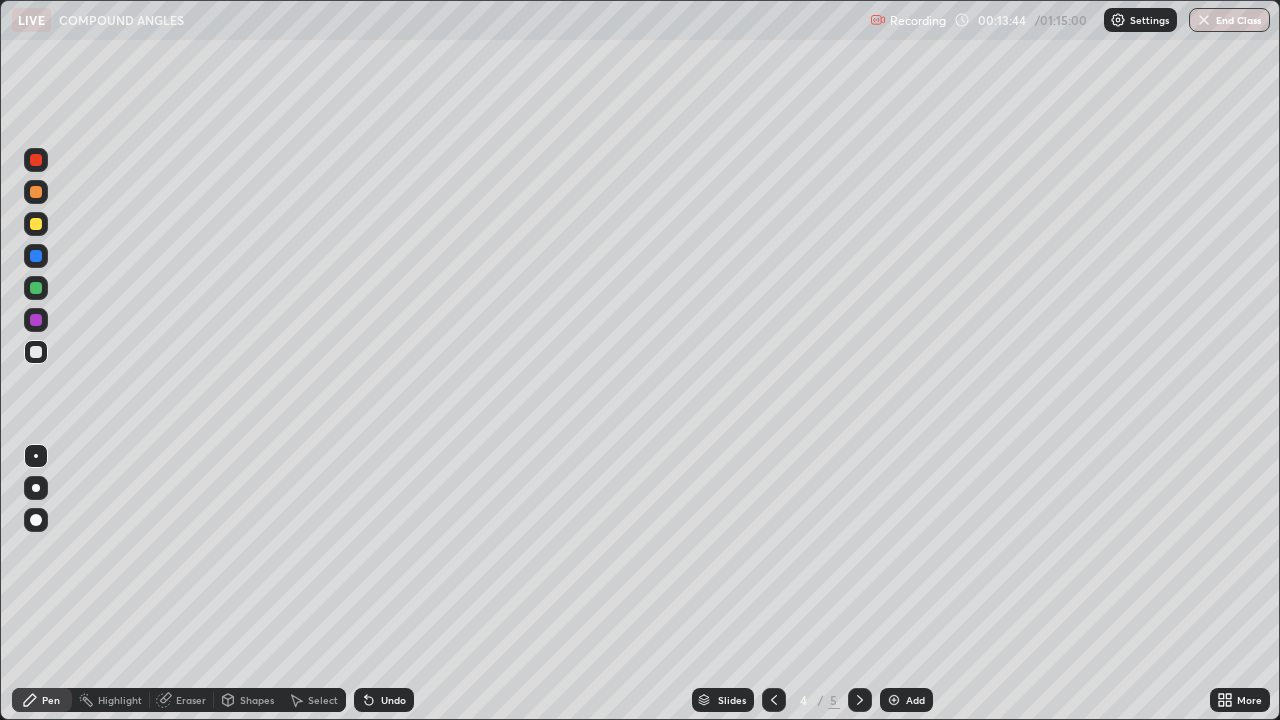 click 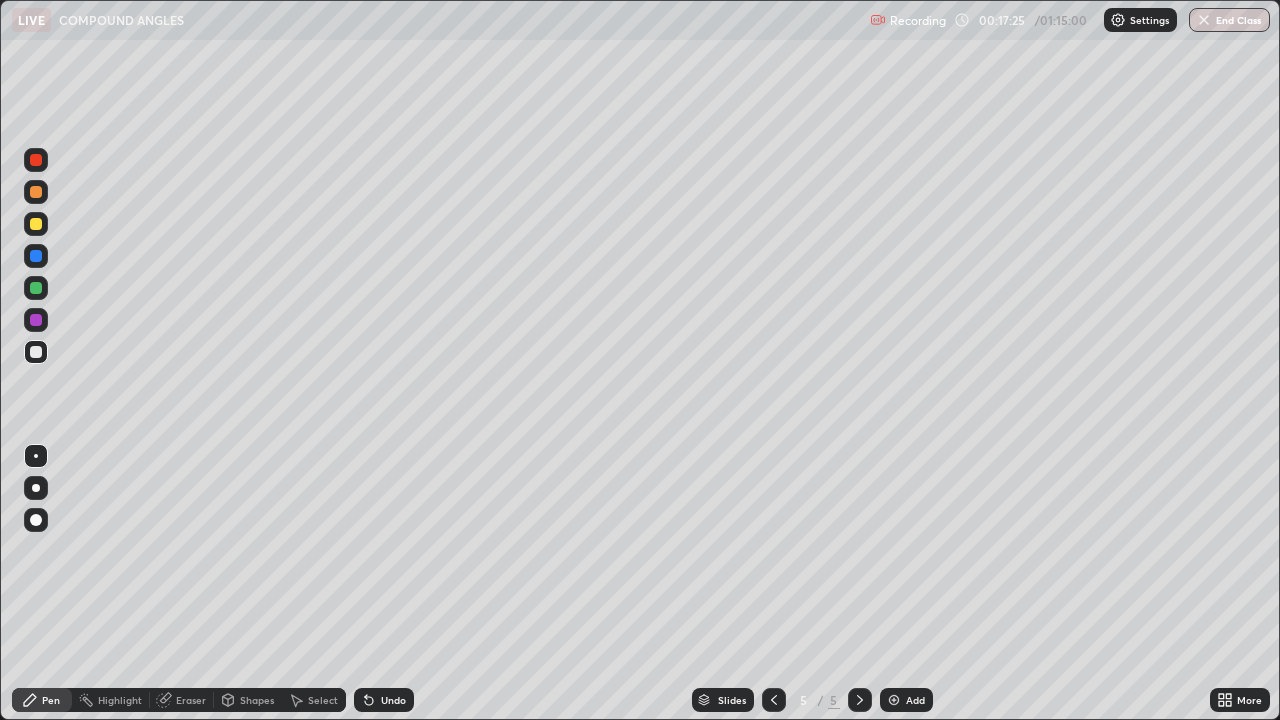 click 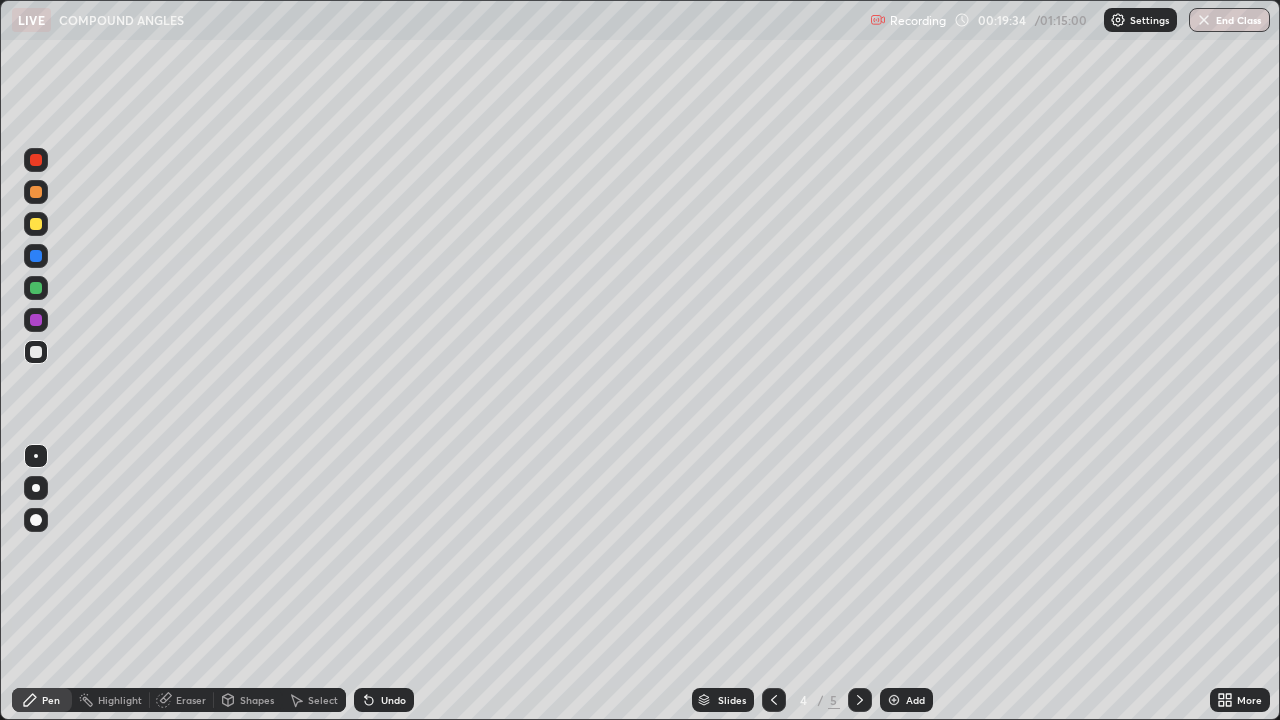 click 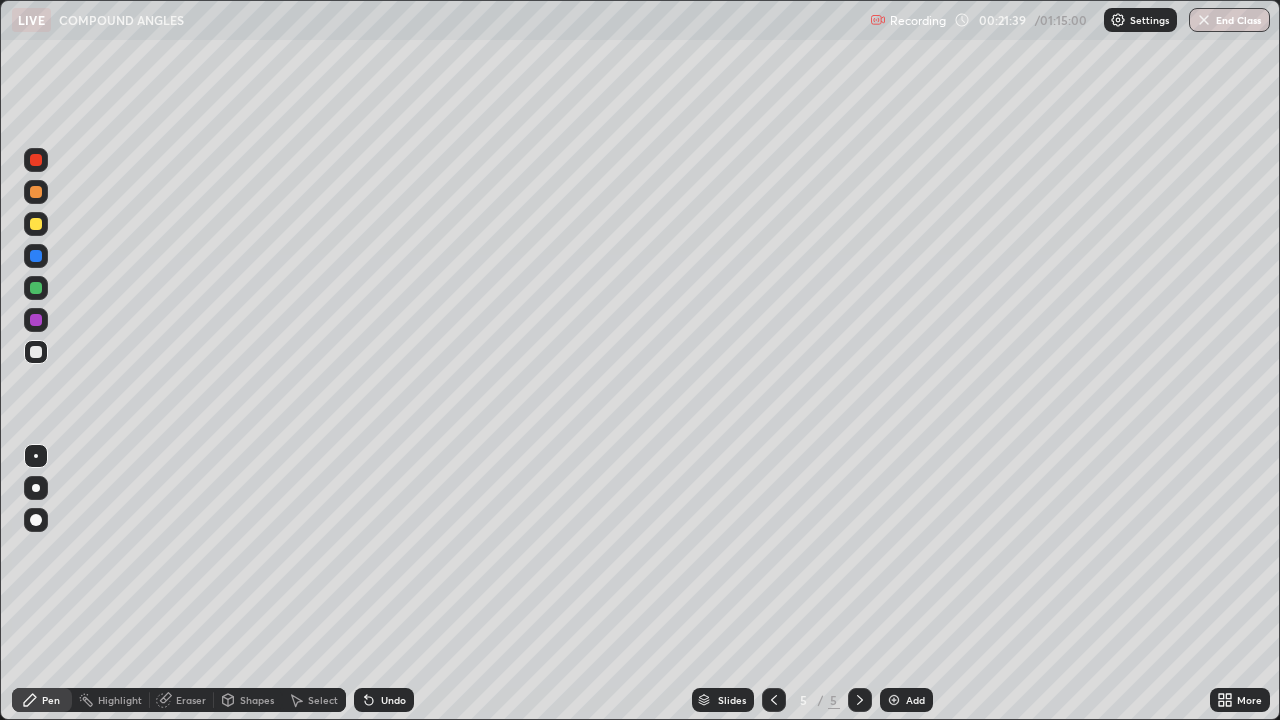 click at bounding box center [894, 700] 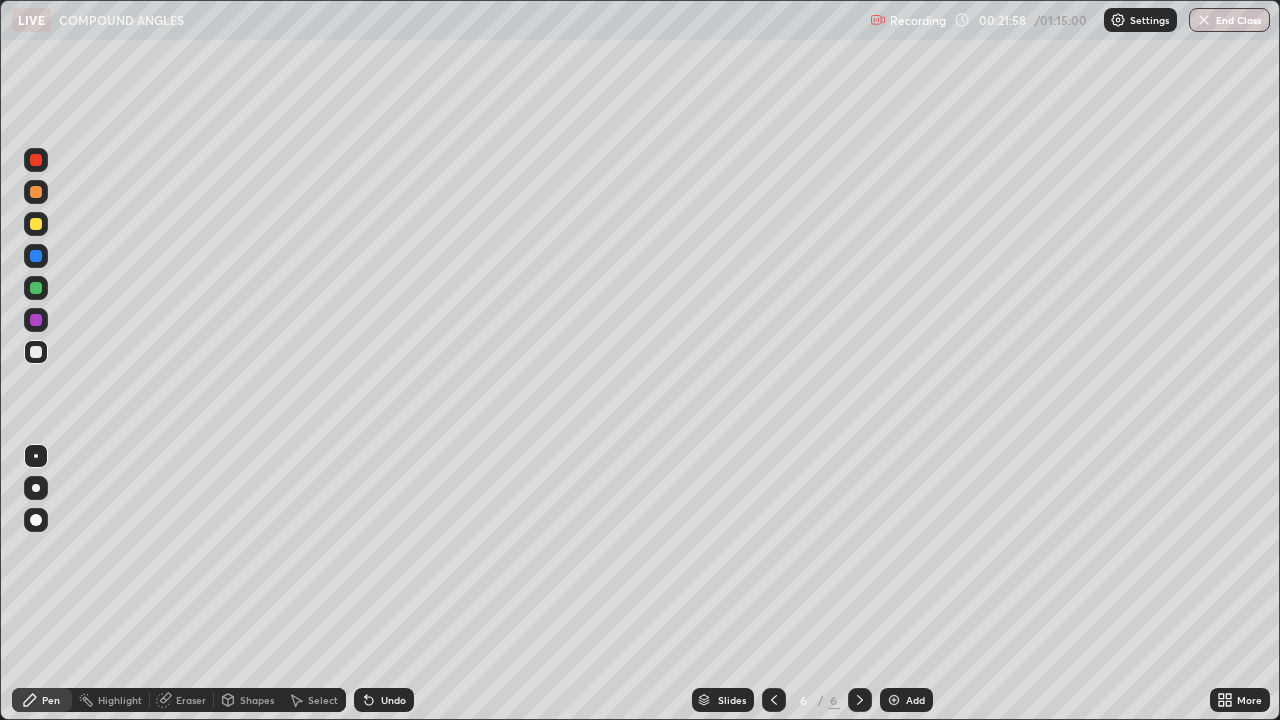 click 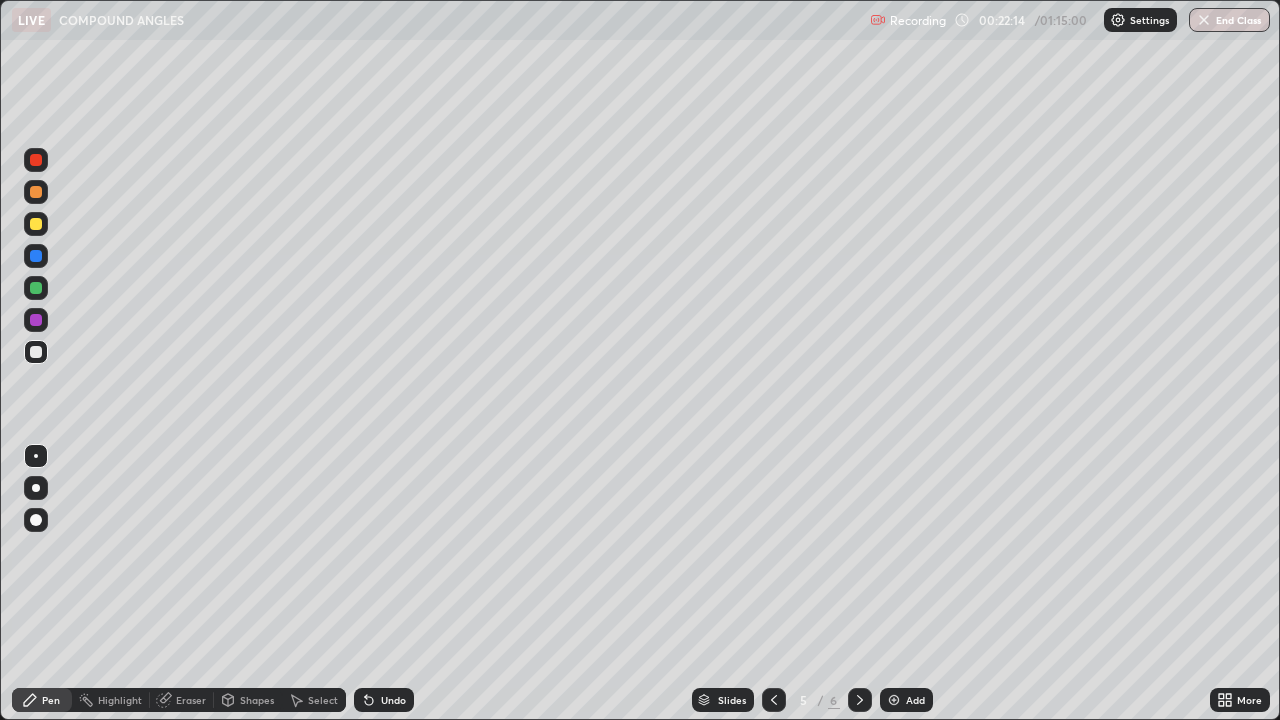 click 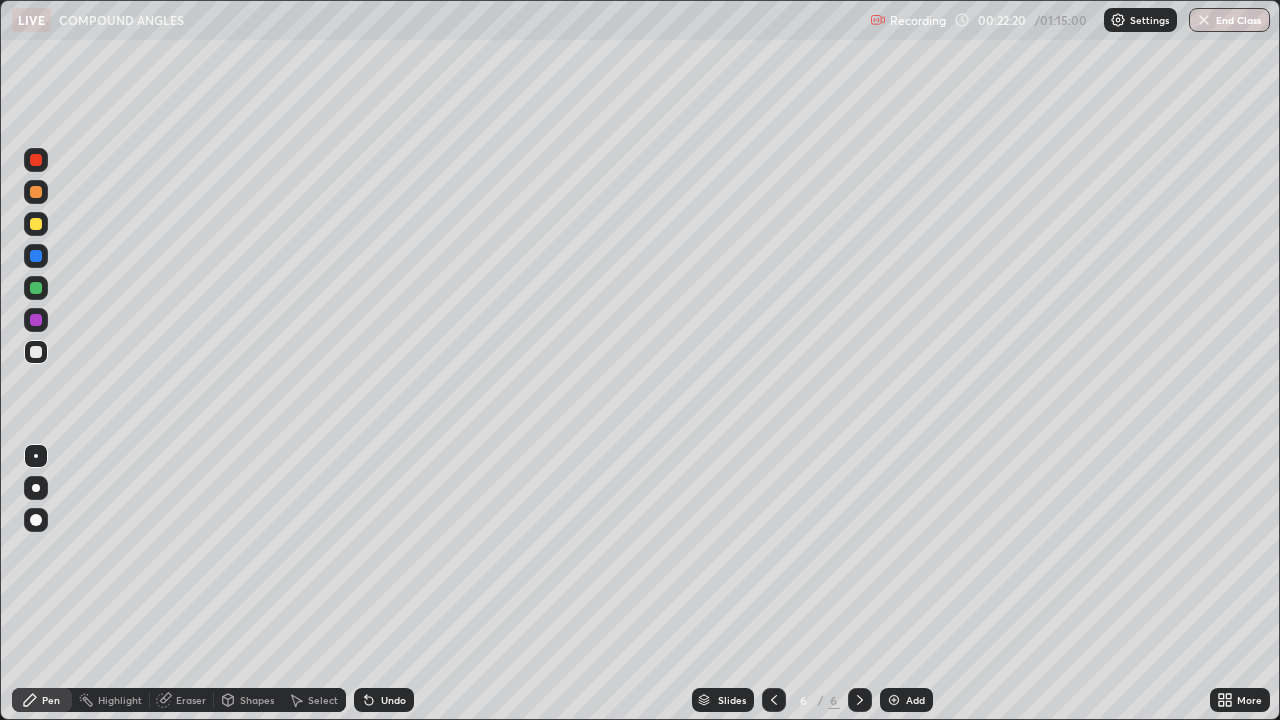 click 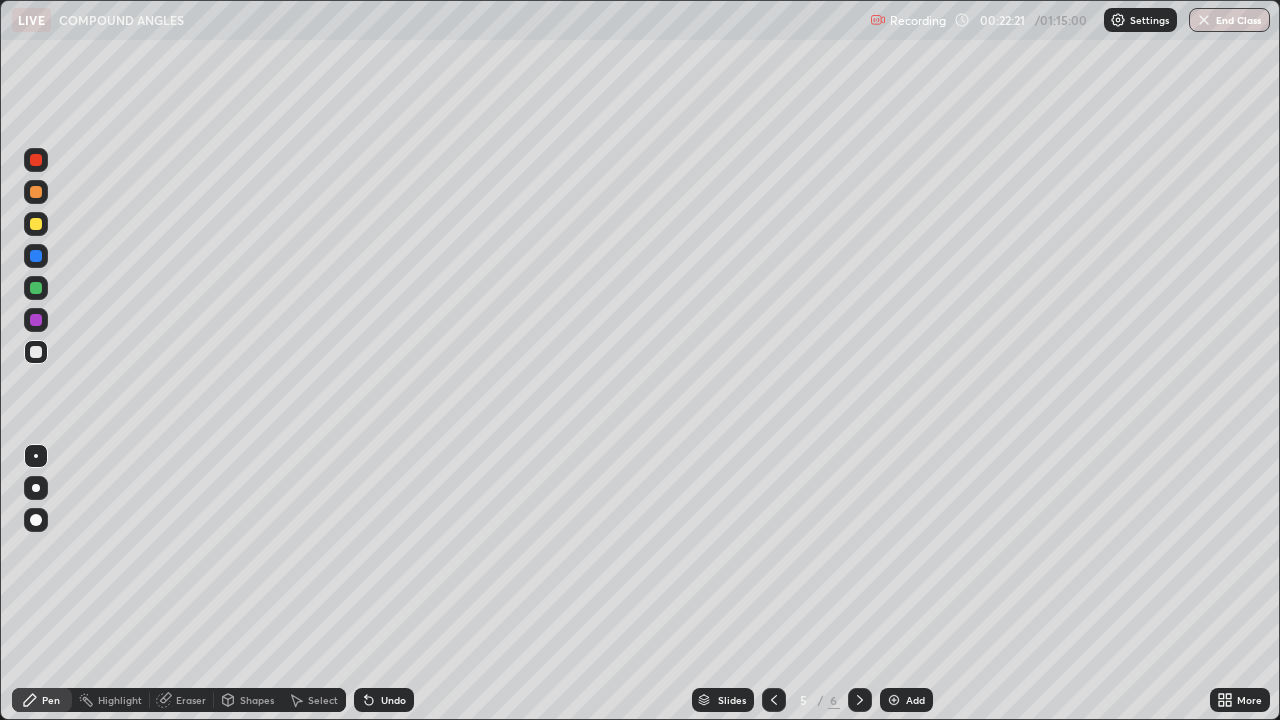 click 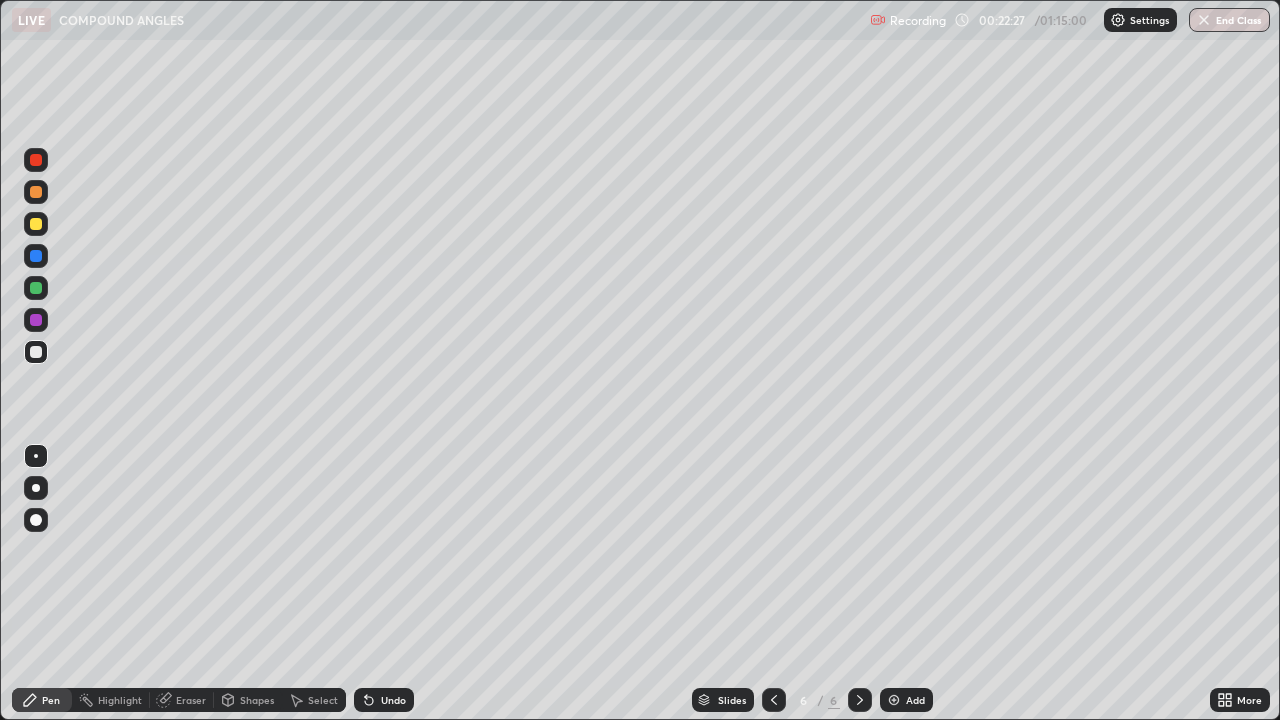 click 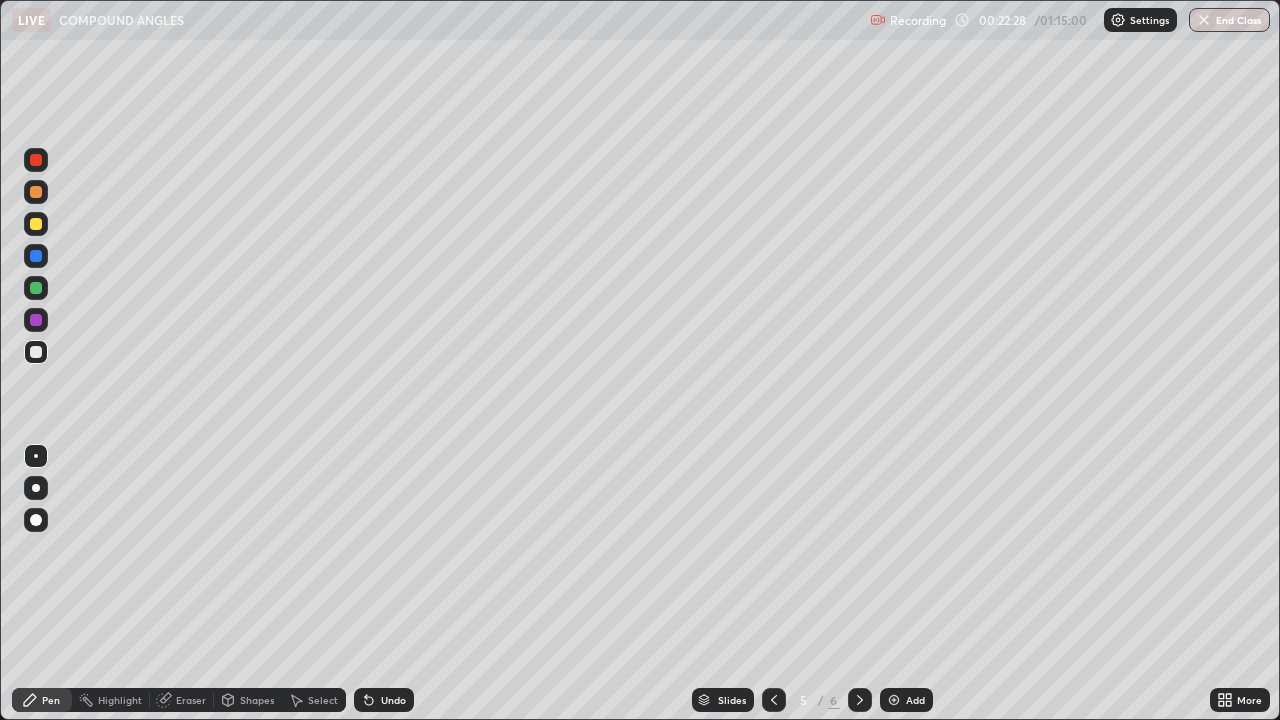 click 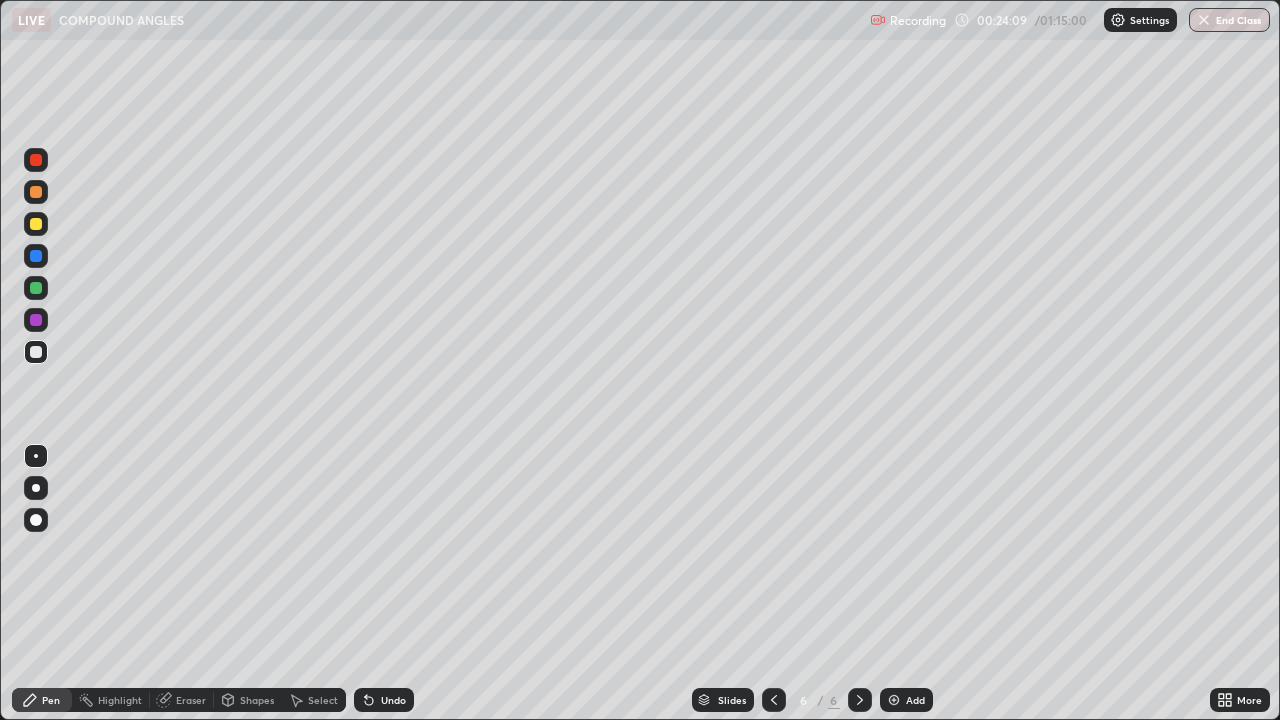 click at bounding box center [894, 700] 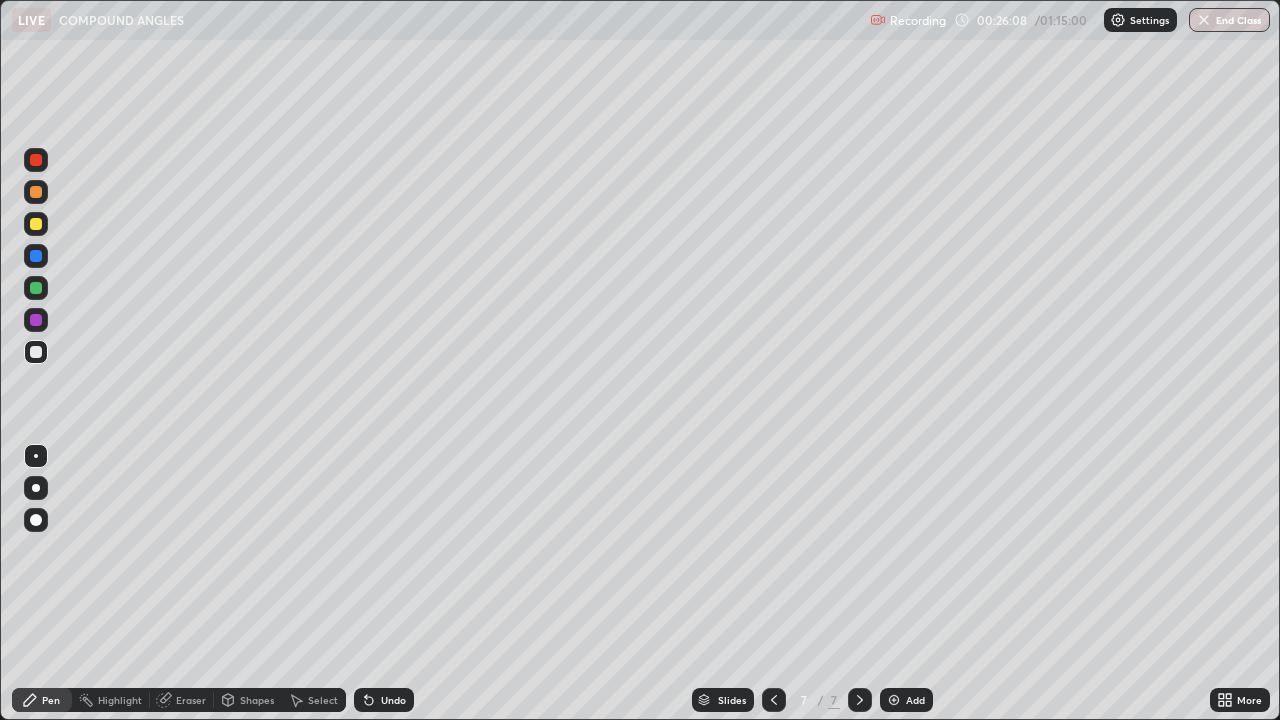 click on "Eraser" at bounding box center [191, 700] 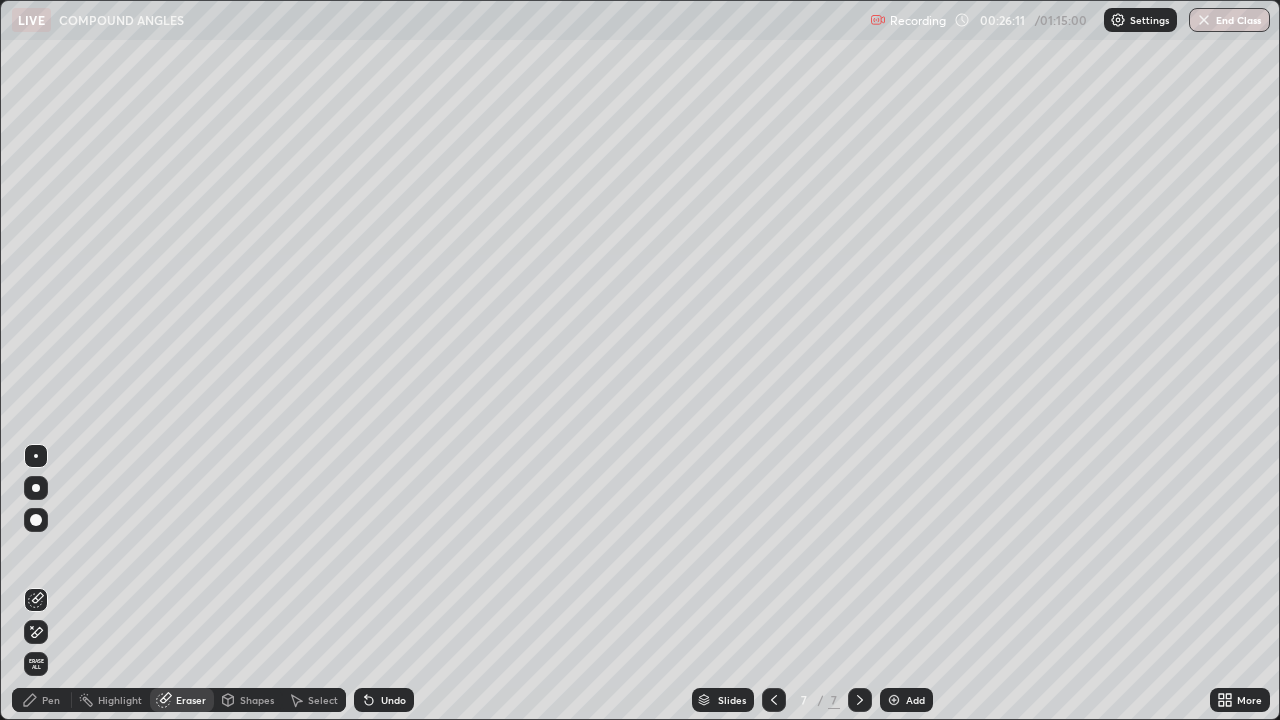 click on "Pen" at bounding box center (51, 700) 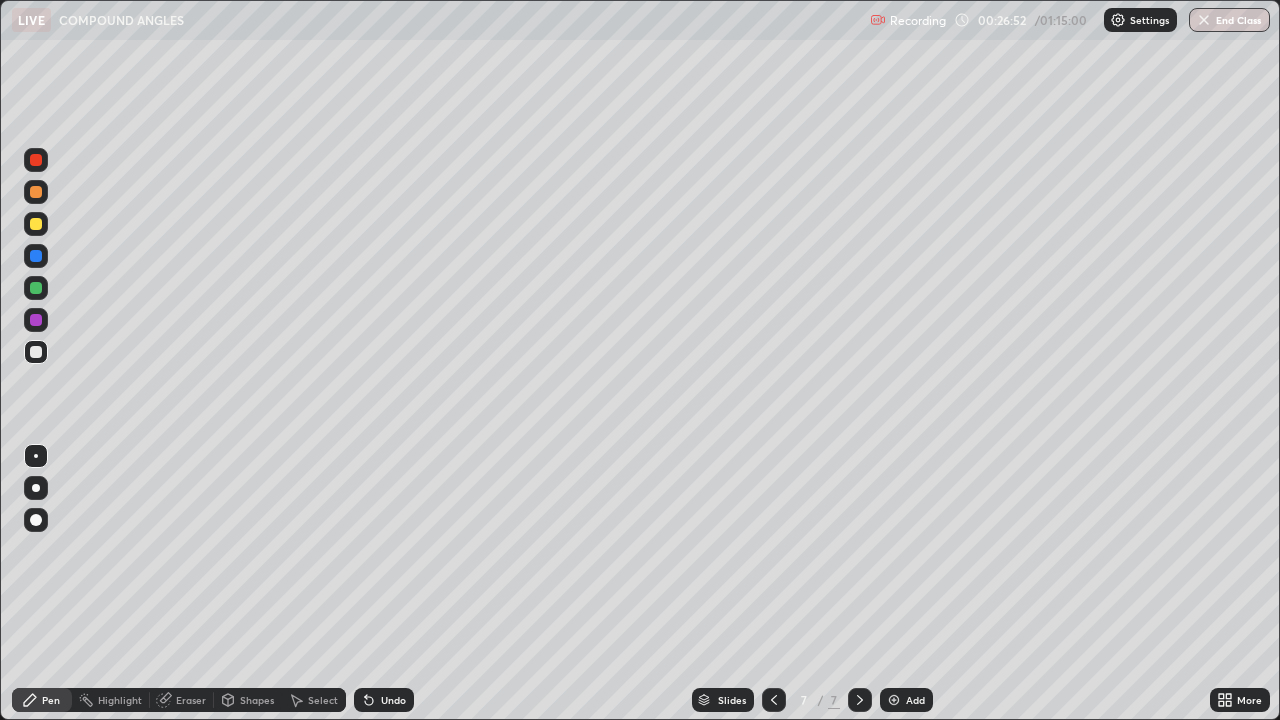 click on "Eraser" at bounding box center (191, 700) 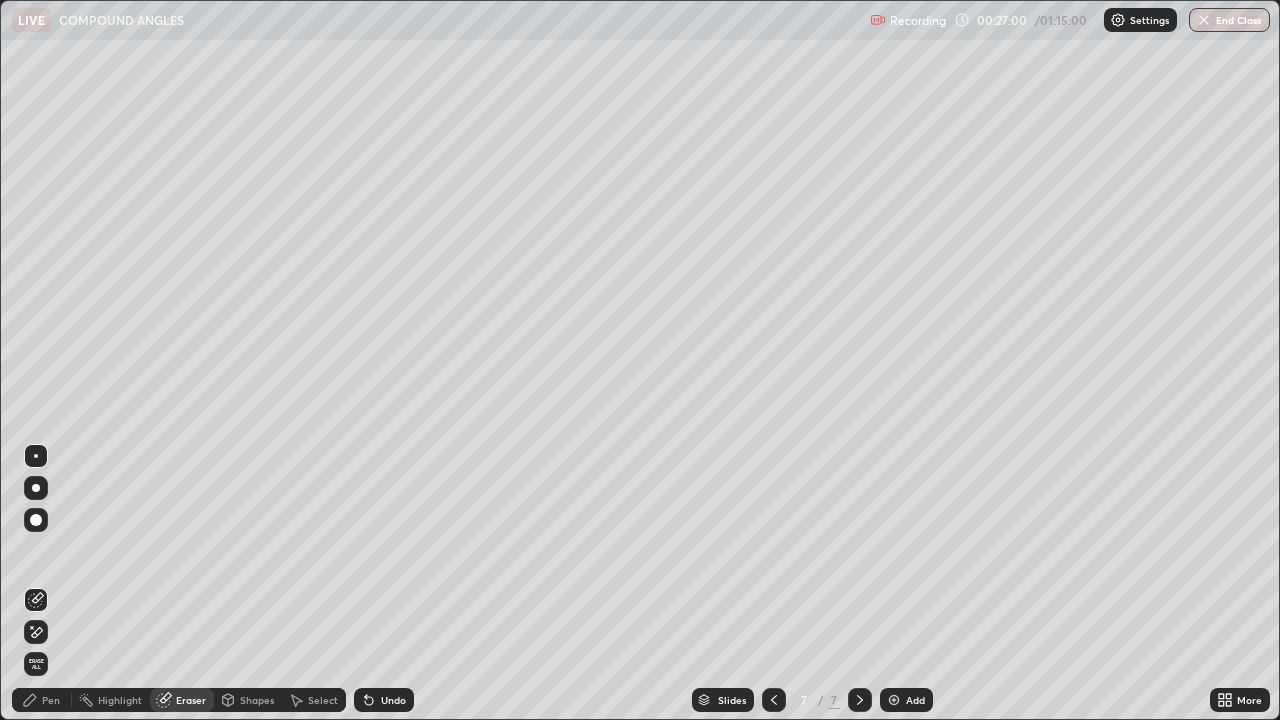 click on "Pen" at bounding box center (51, 700) 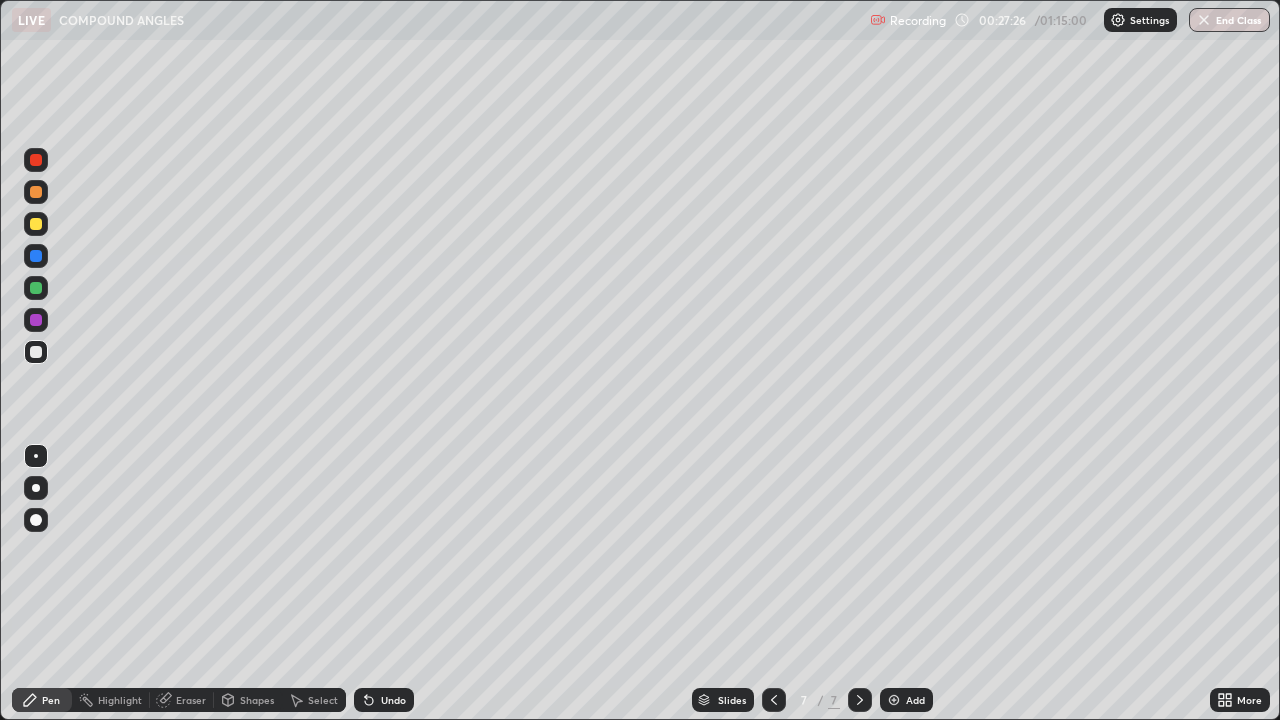 click at bounding box center (894, 700) 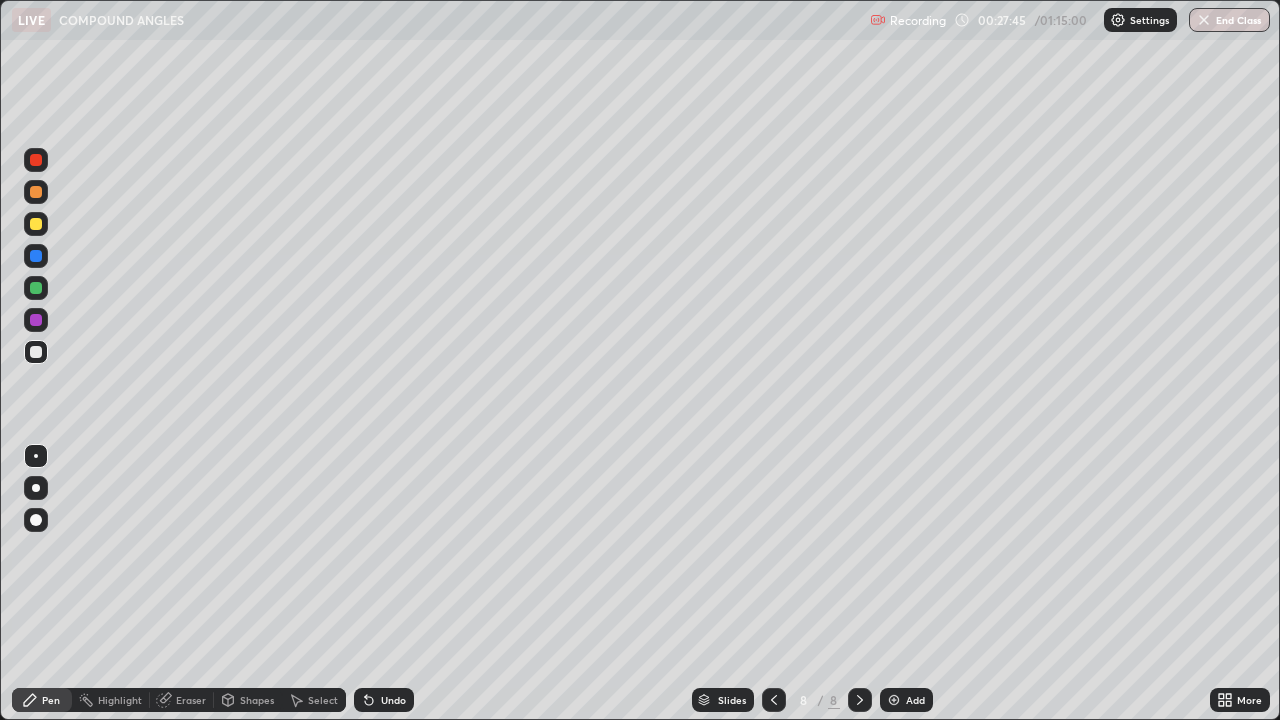click 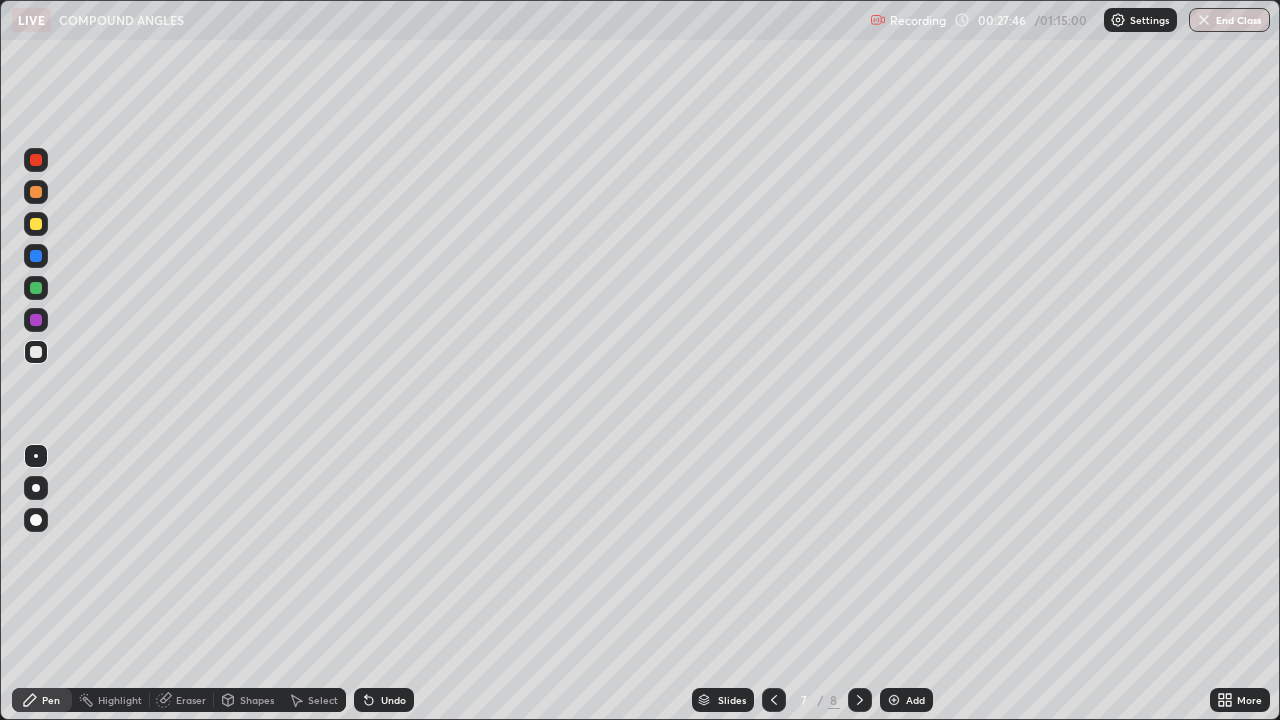 click 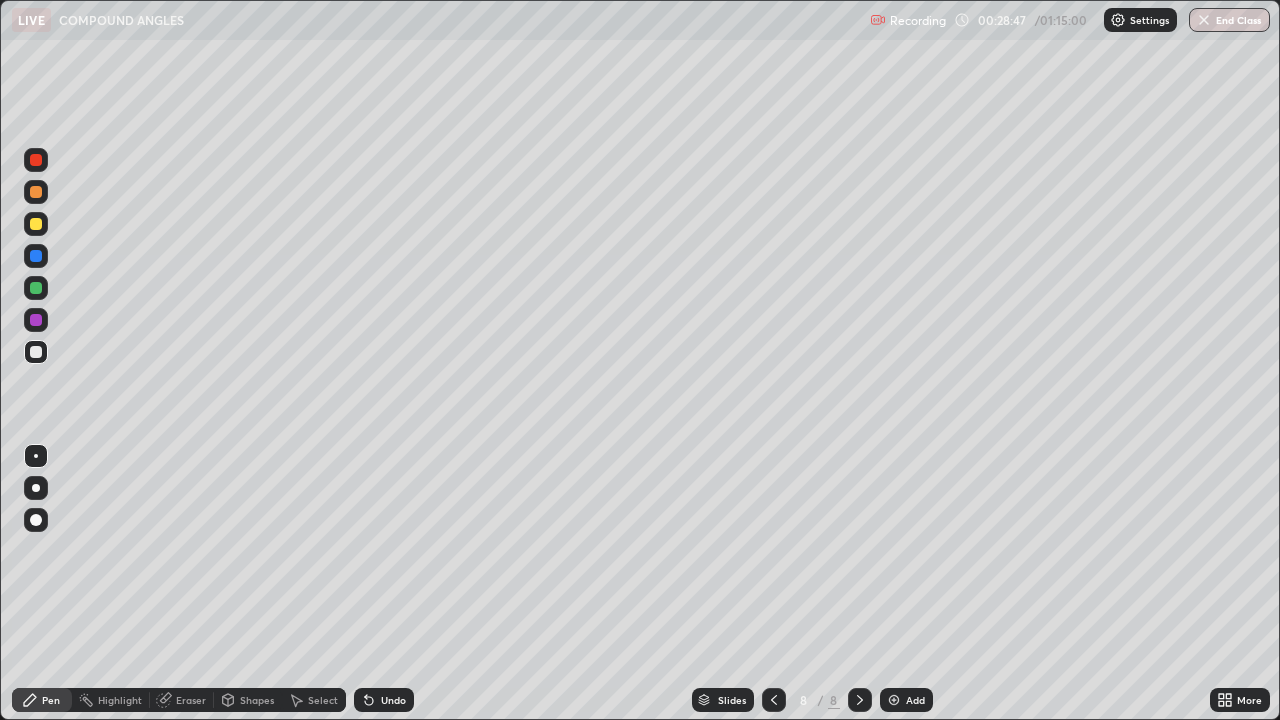 click 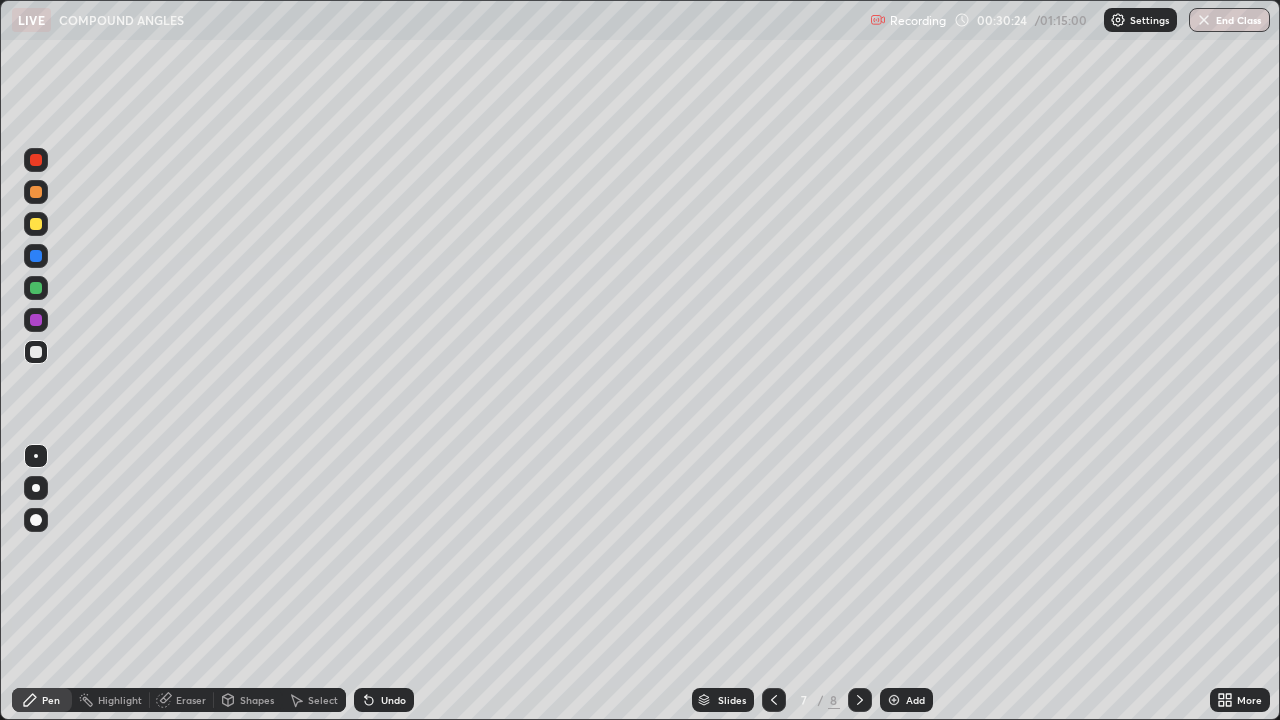 click 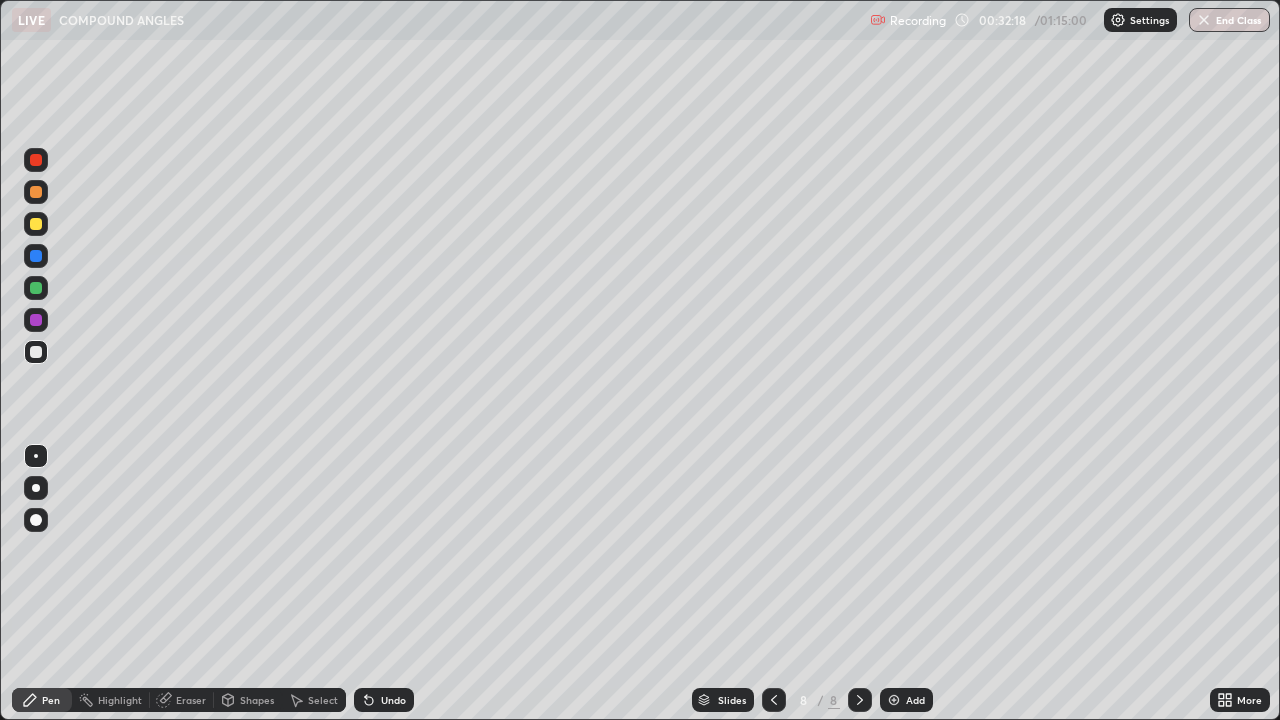 click at bounding box center [894, 700] 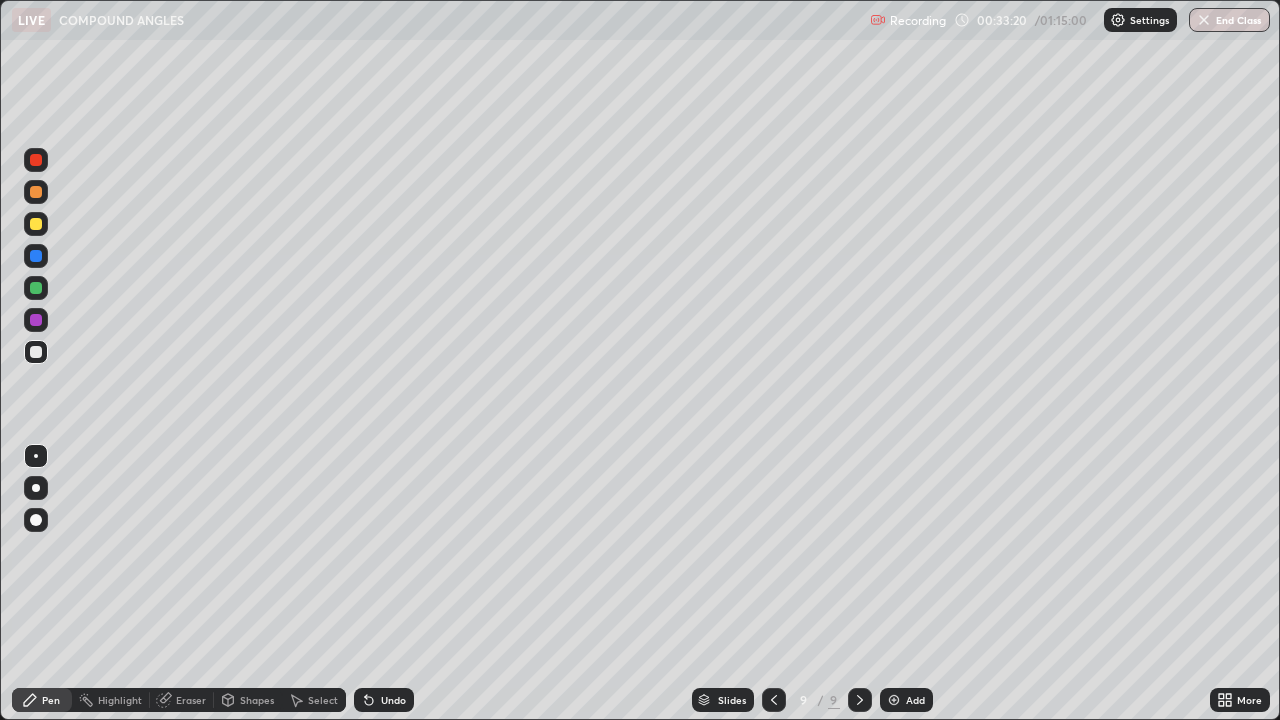 click at bounding box center [894, 700] 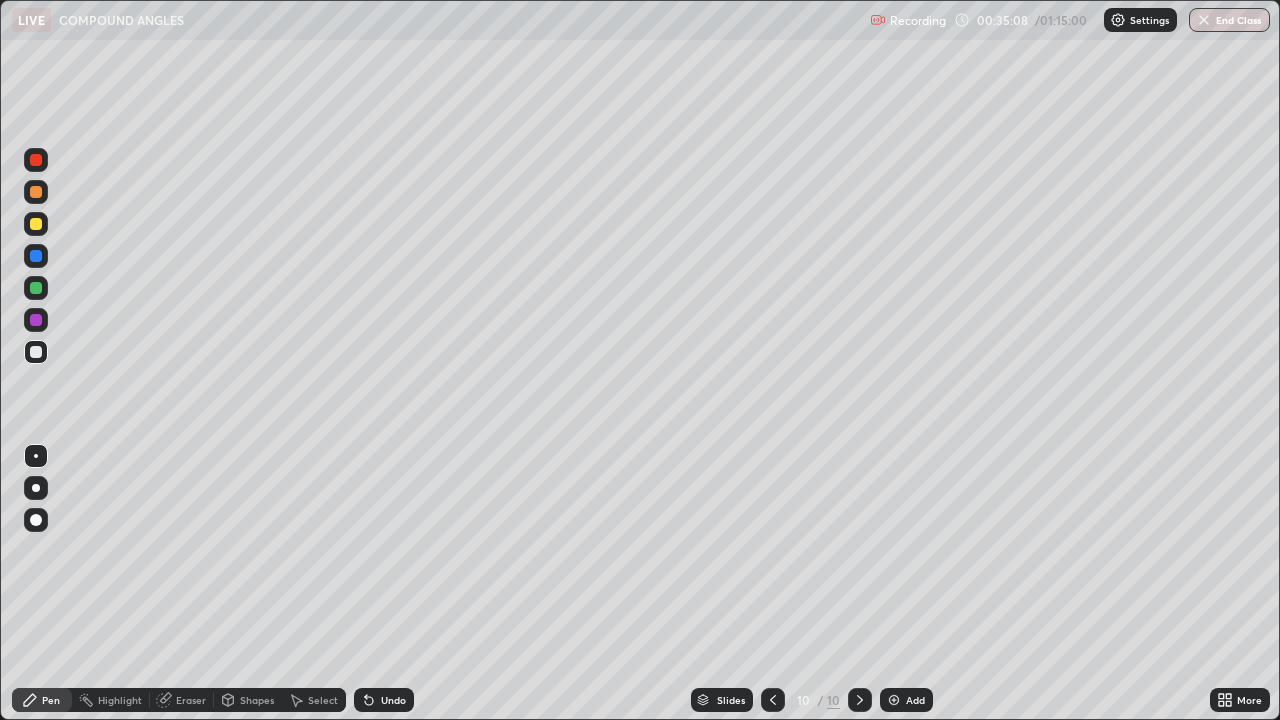 click 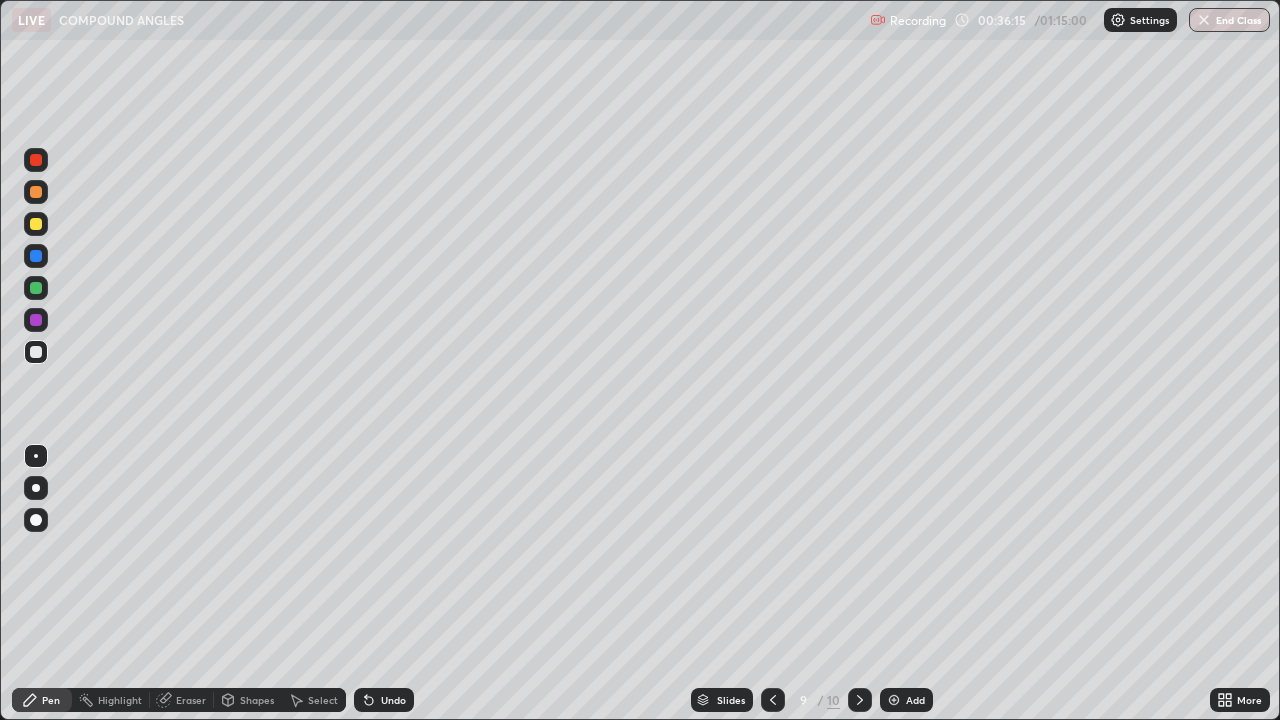 click at bounding box center (860, 700) 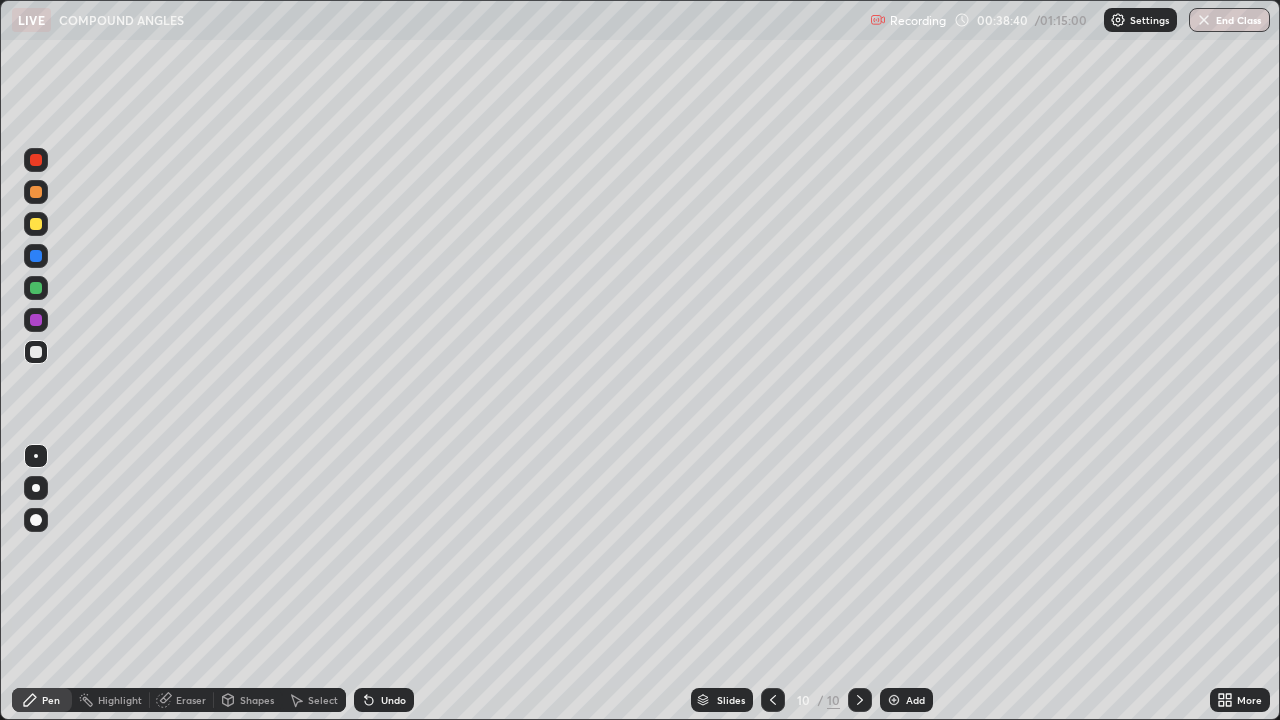 click at bounding box center (894, 700) 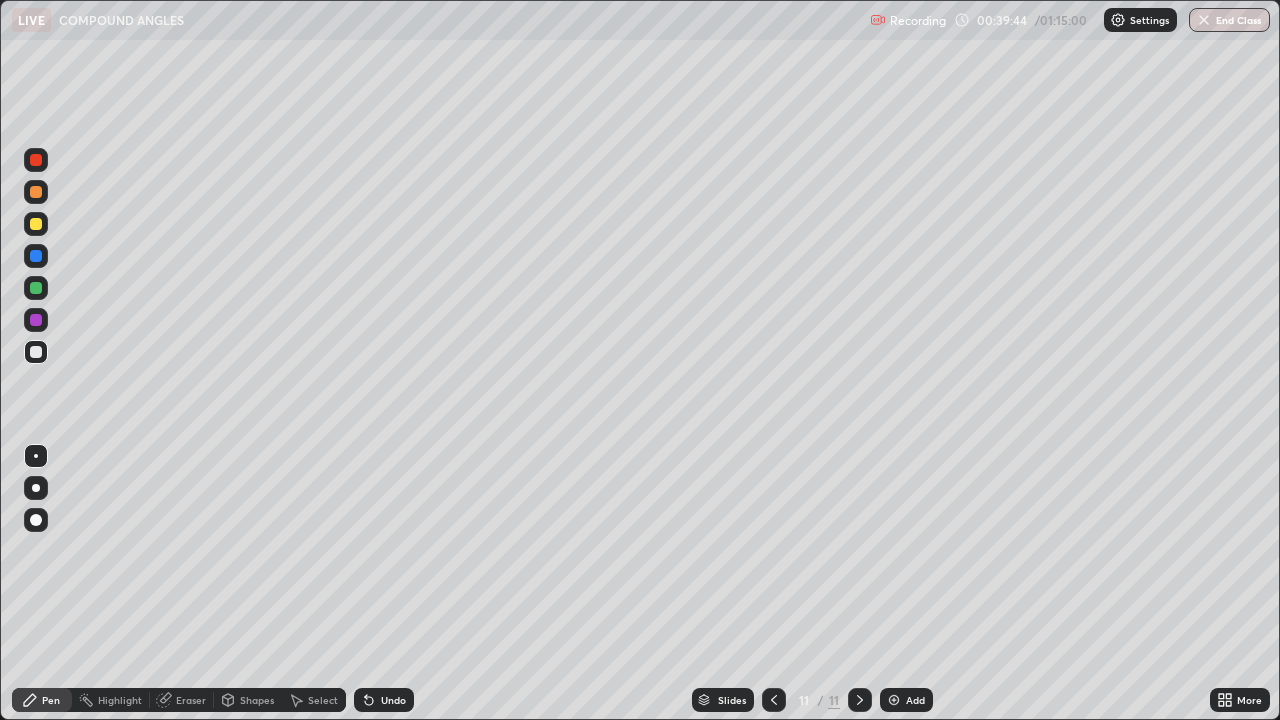 click on "Eraser" at bounding box center (191, 700) 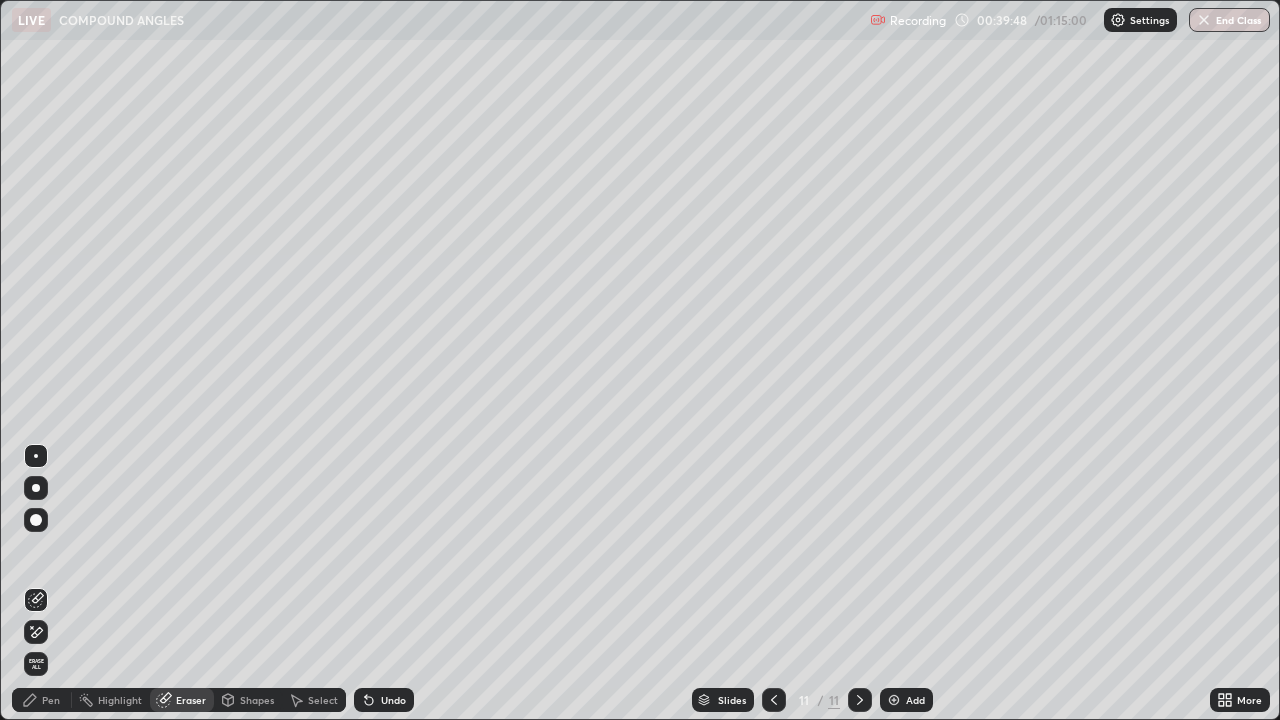 click on "Pen" at bounding box center (51, 700) 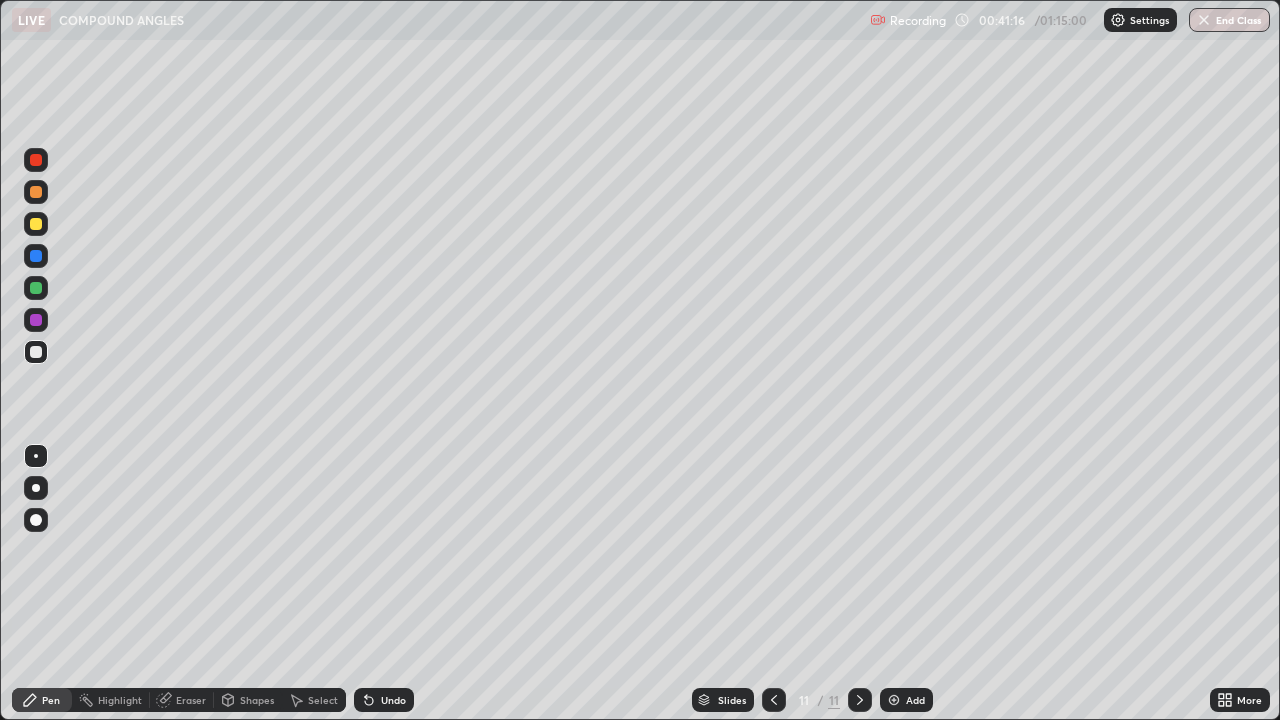 click on "Eraser" at bounding box center [191, 700] 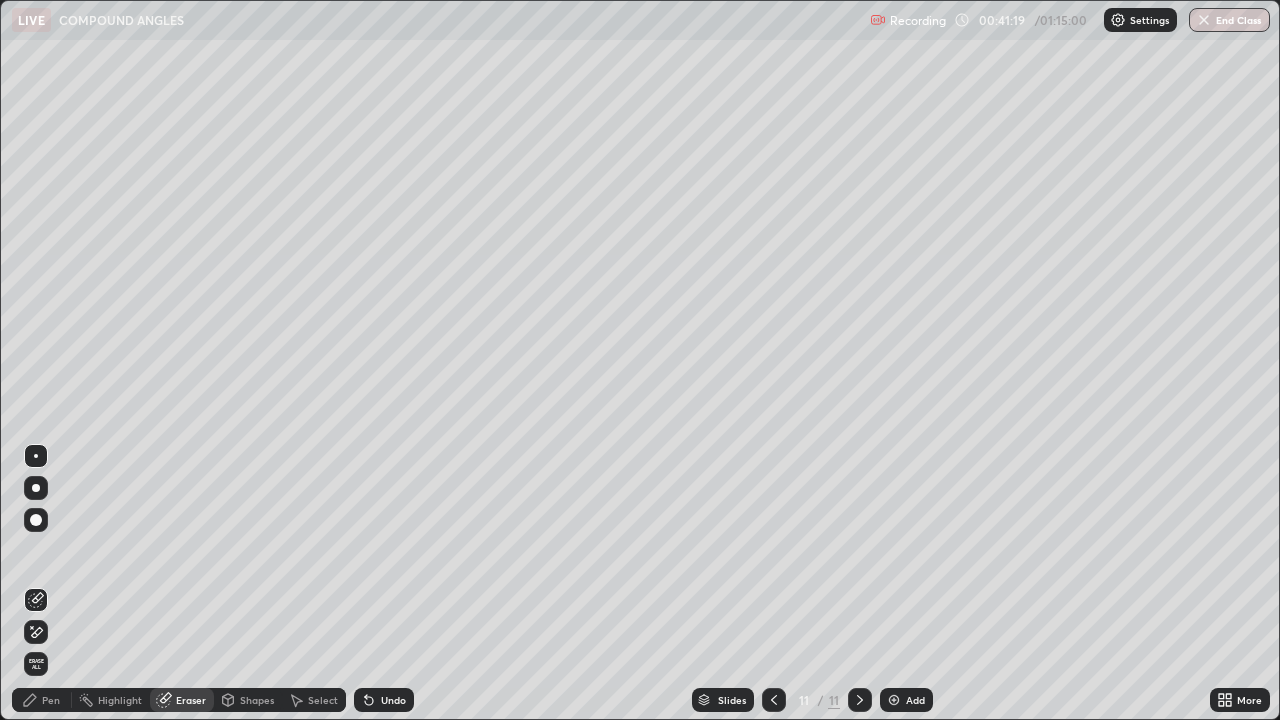 click on "Pen" at bounding box center [51, 700] 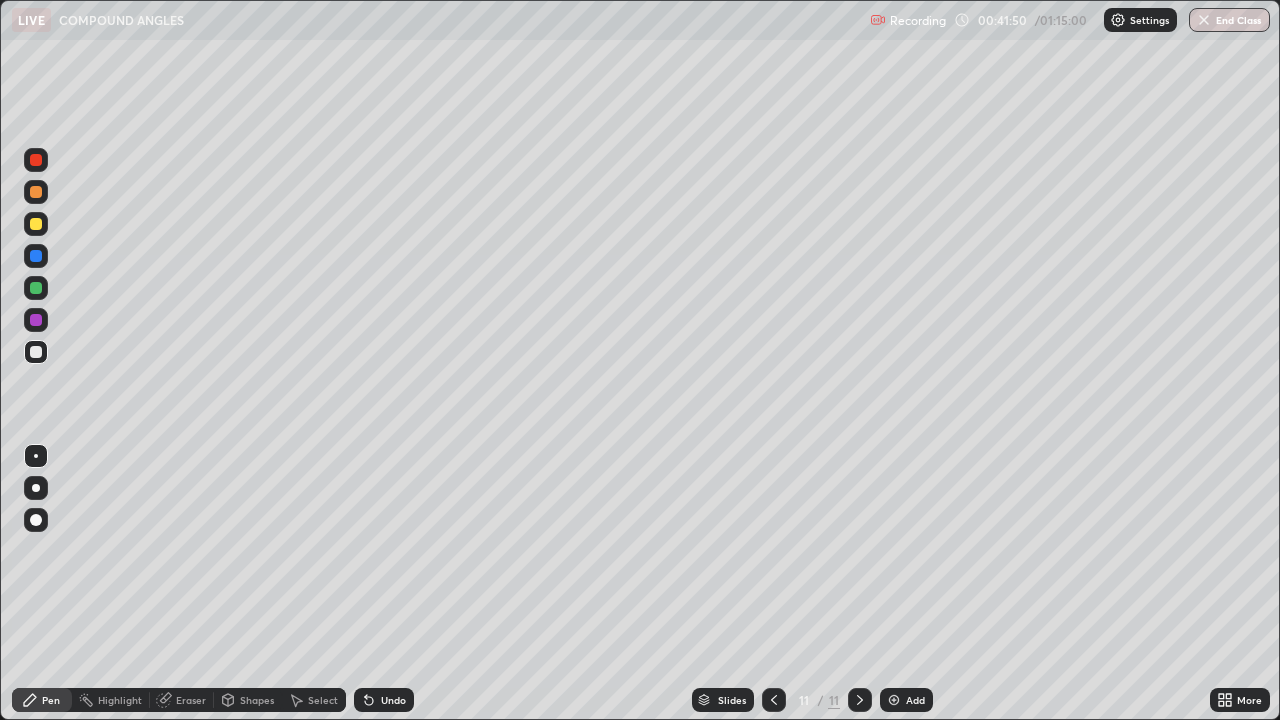 click on "Eraser" at bounding box center [191, 700] 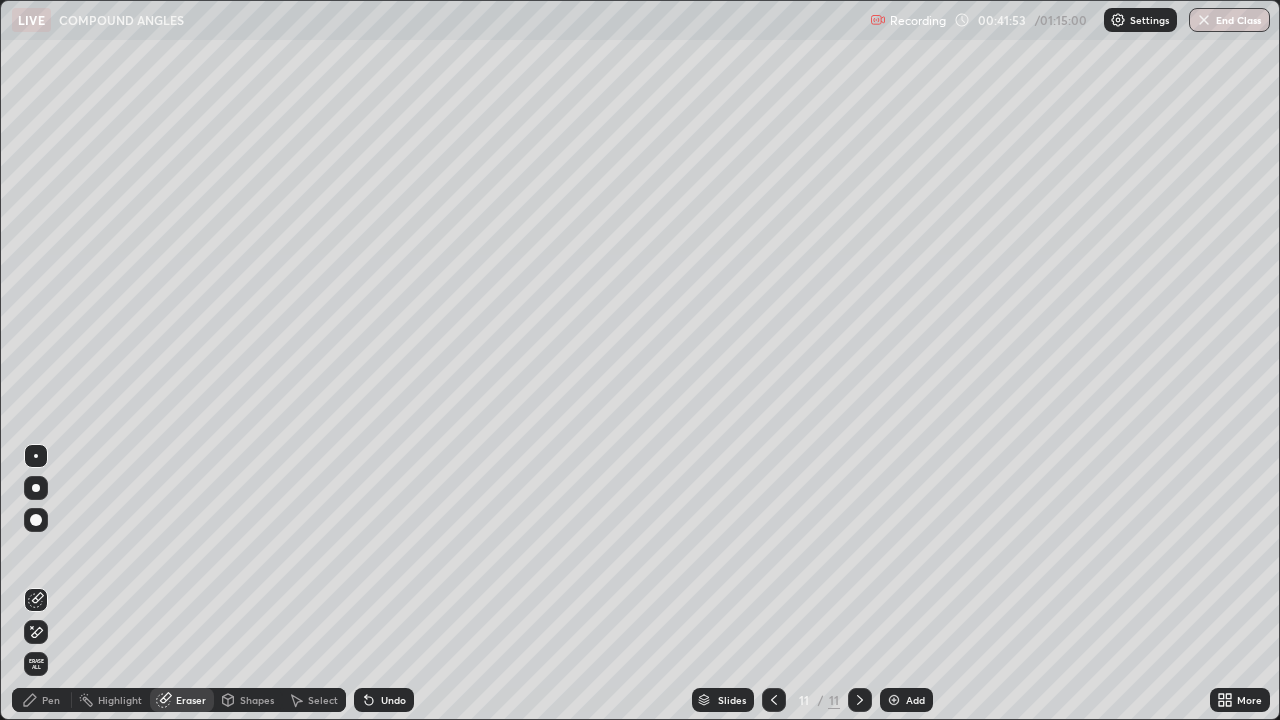 click on "Pen" at bounding box center [42, 700] 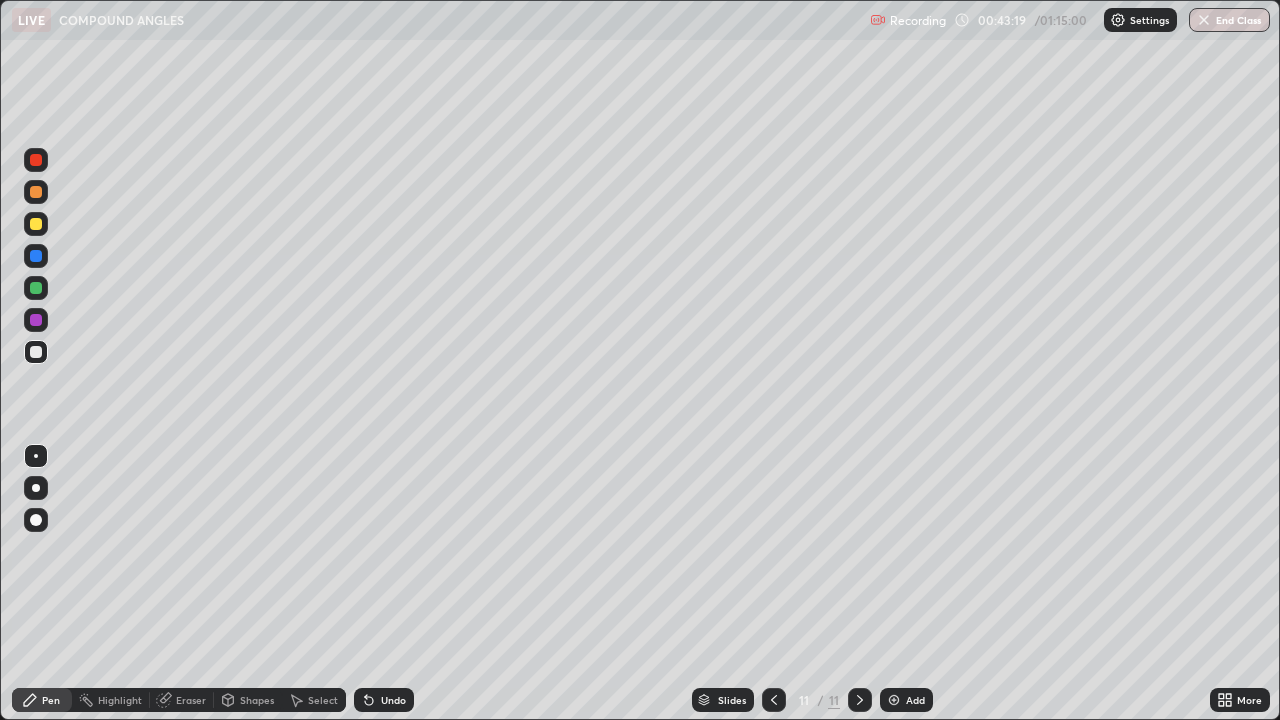 click on "Eraser" at bounding box center [191, 700] 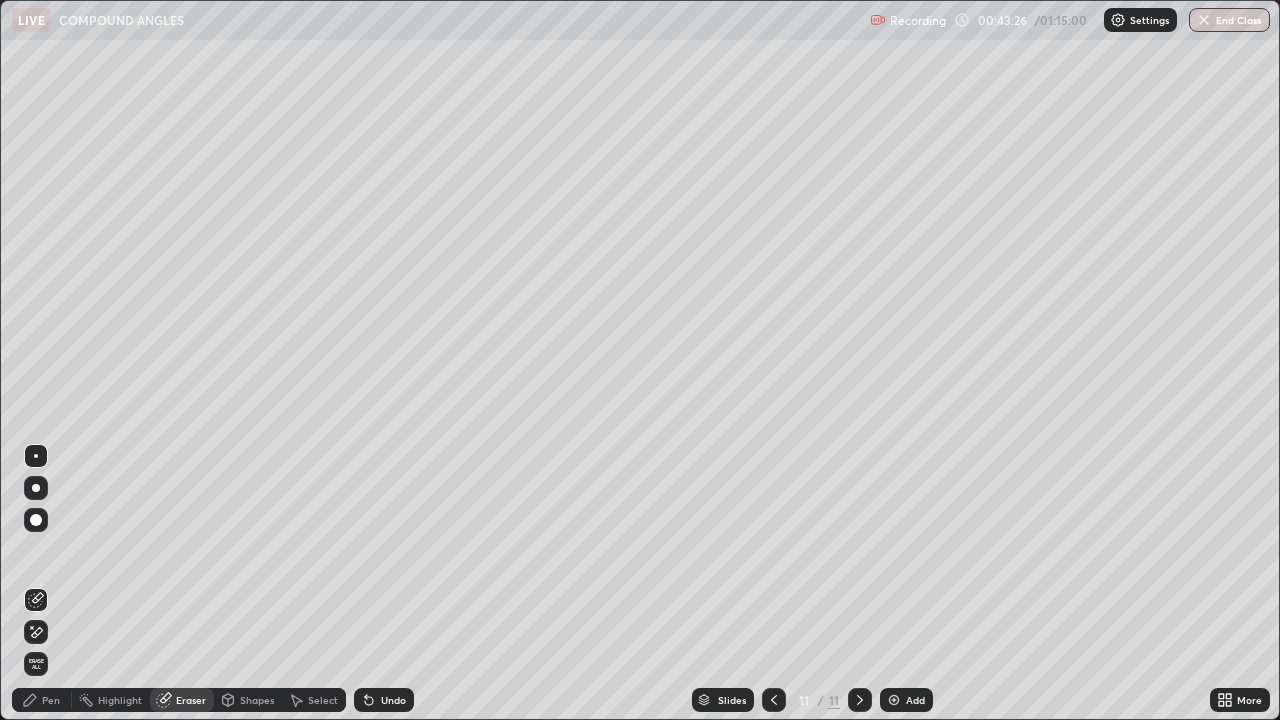 click 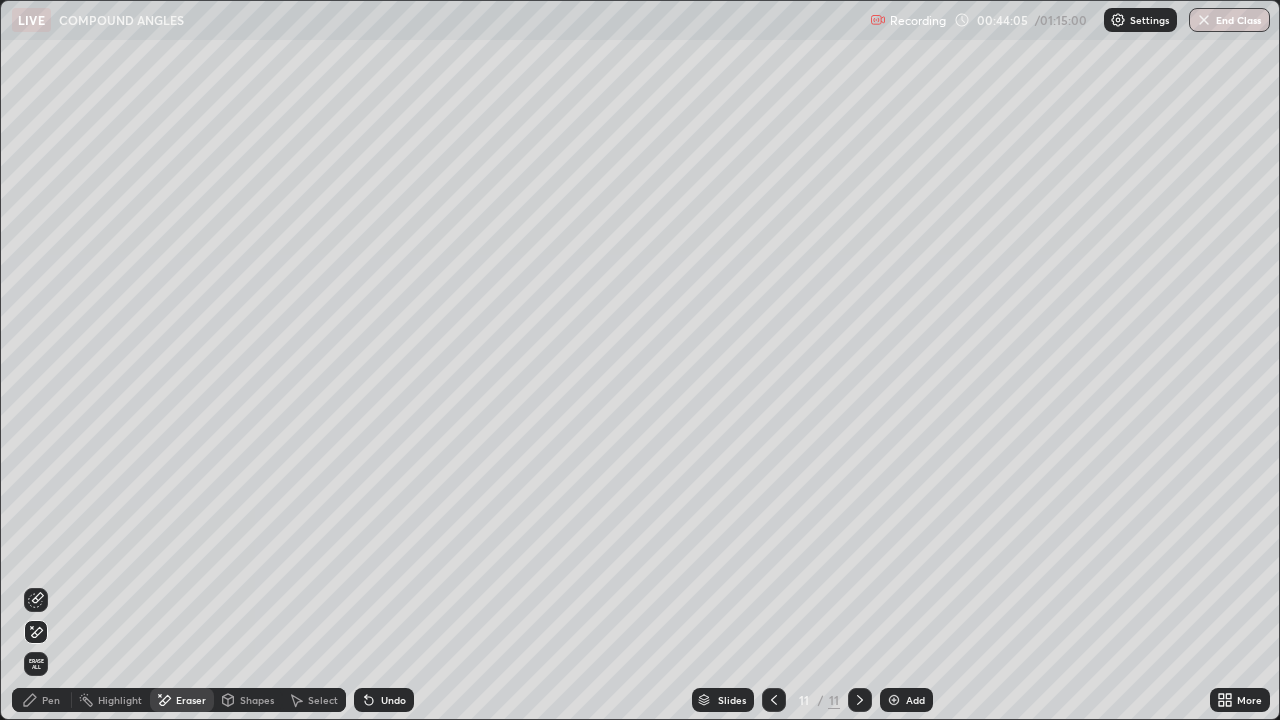 click at bounding box center (894, 700) 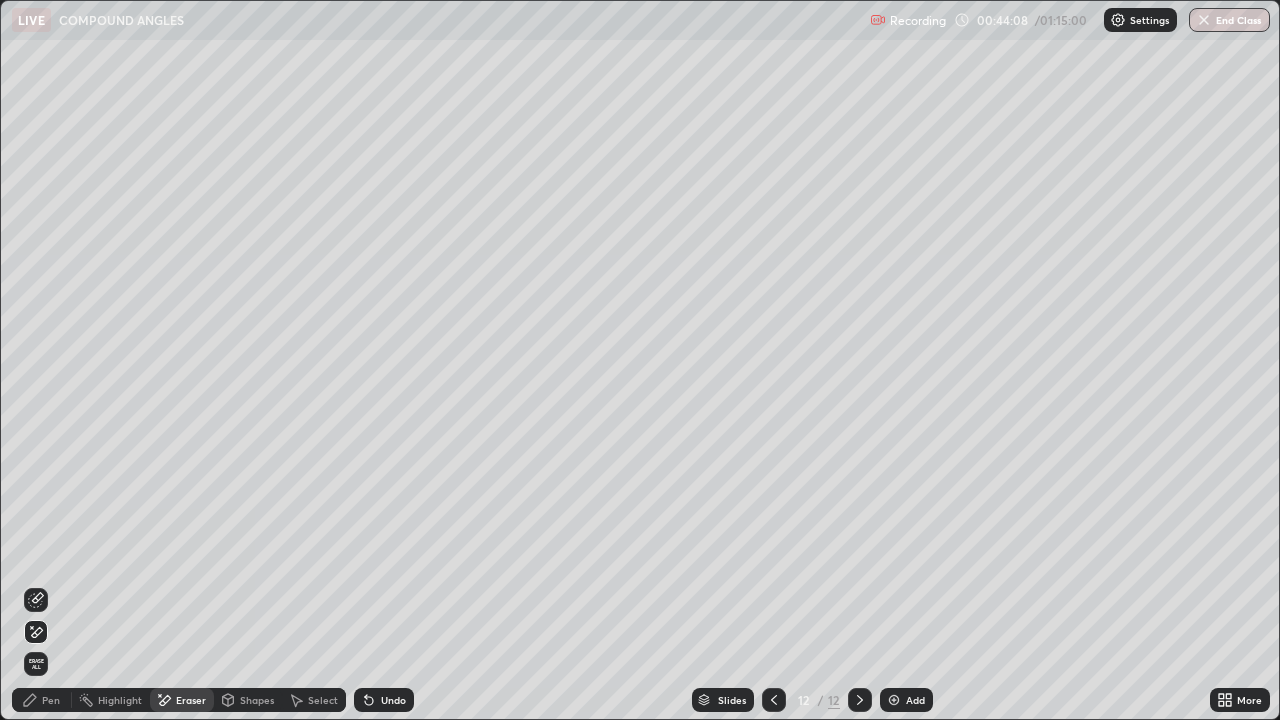 click on "Pen" at bounding box center (42, 700) 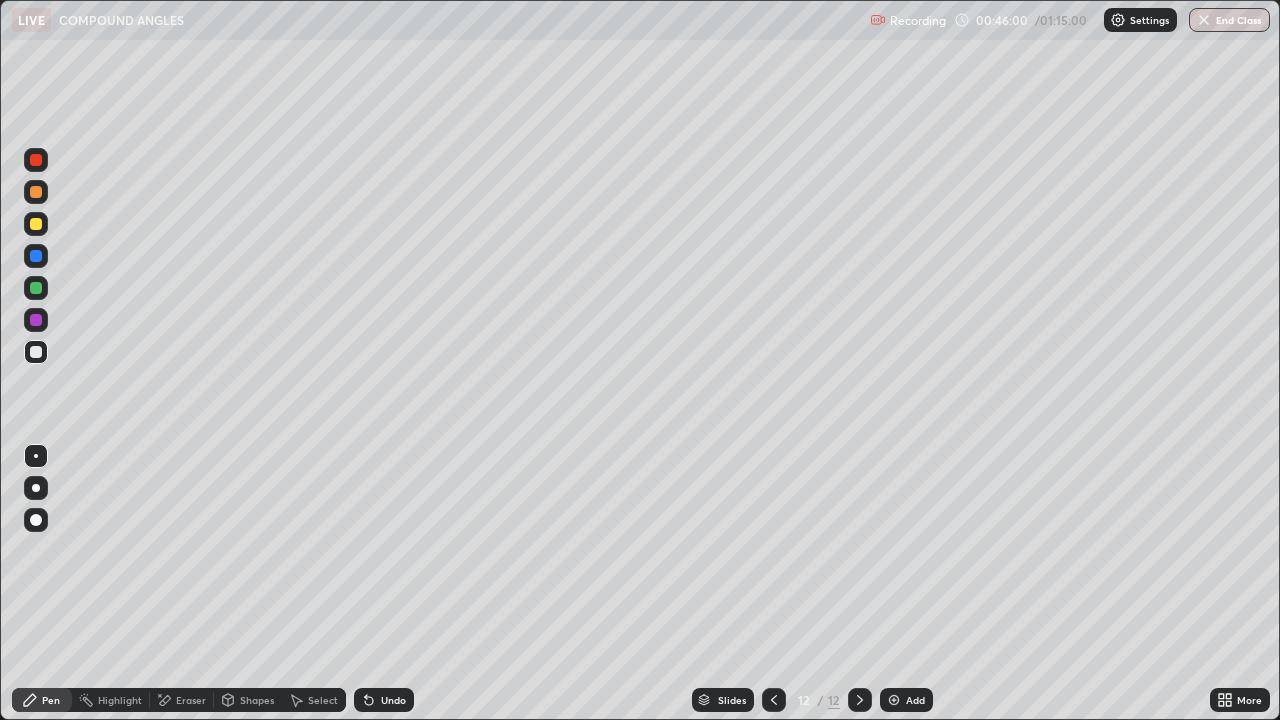 click on "Eraser" at bounding box center (191, 700) 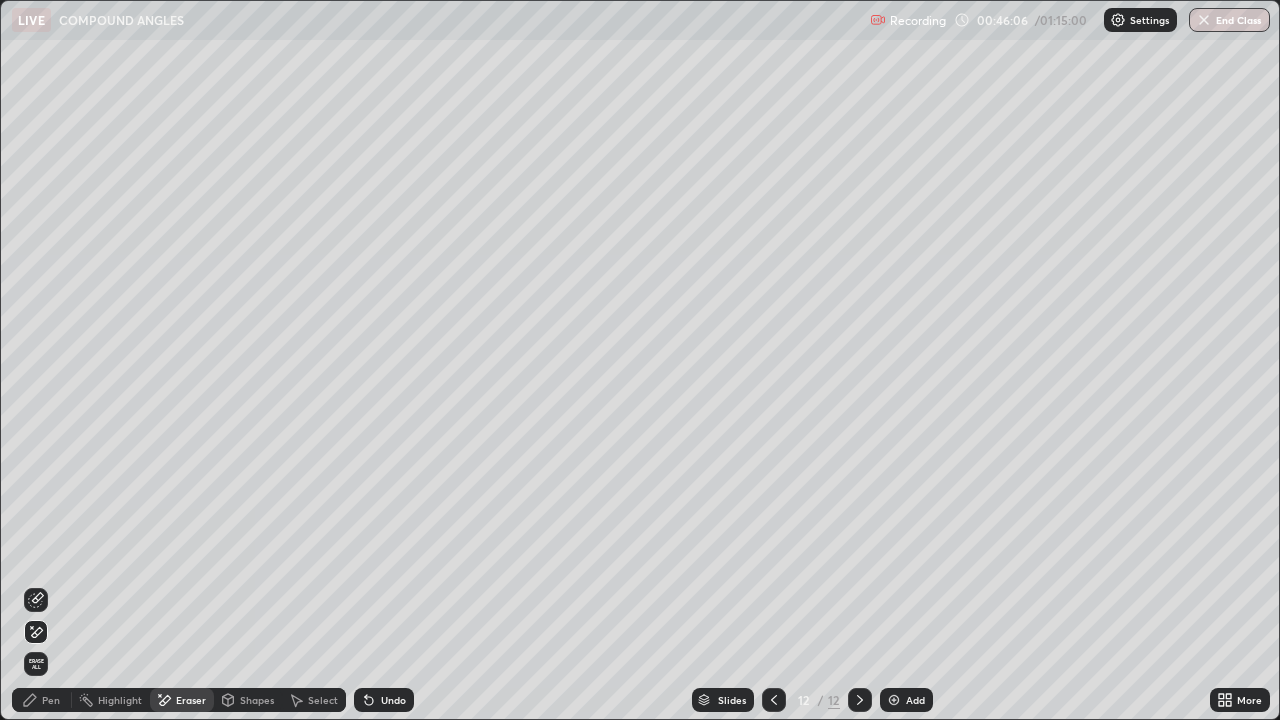 click on "Pen" at bounding box center [42, 700] 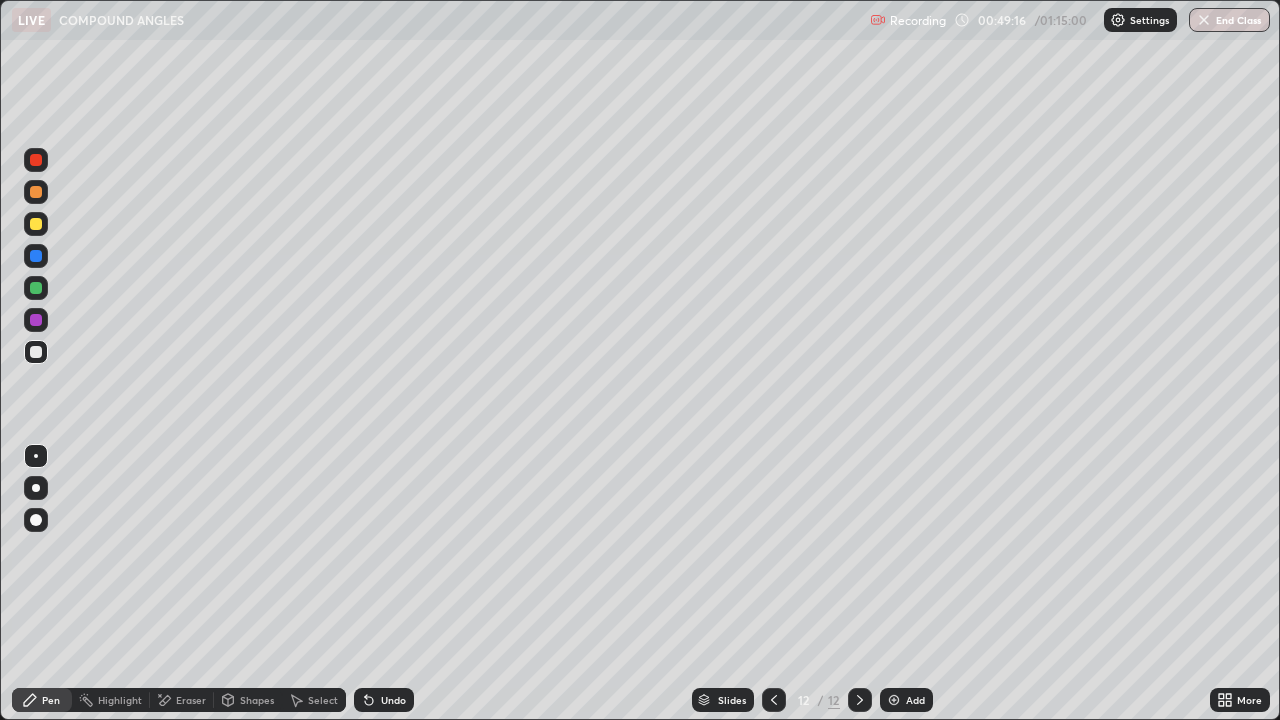 click at bounding box center [894, 700] 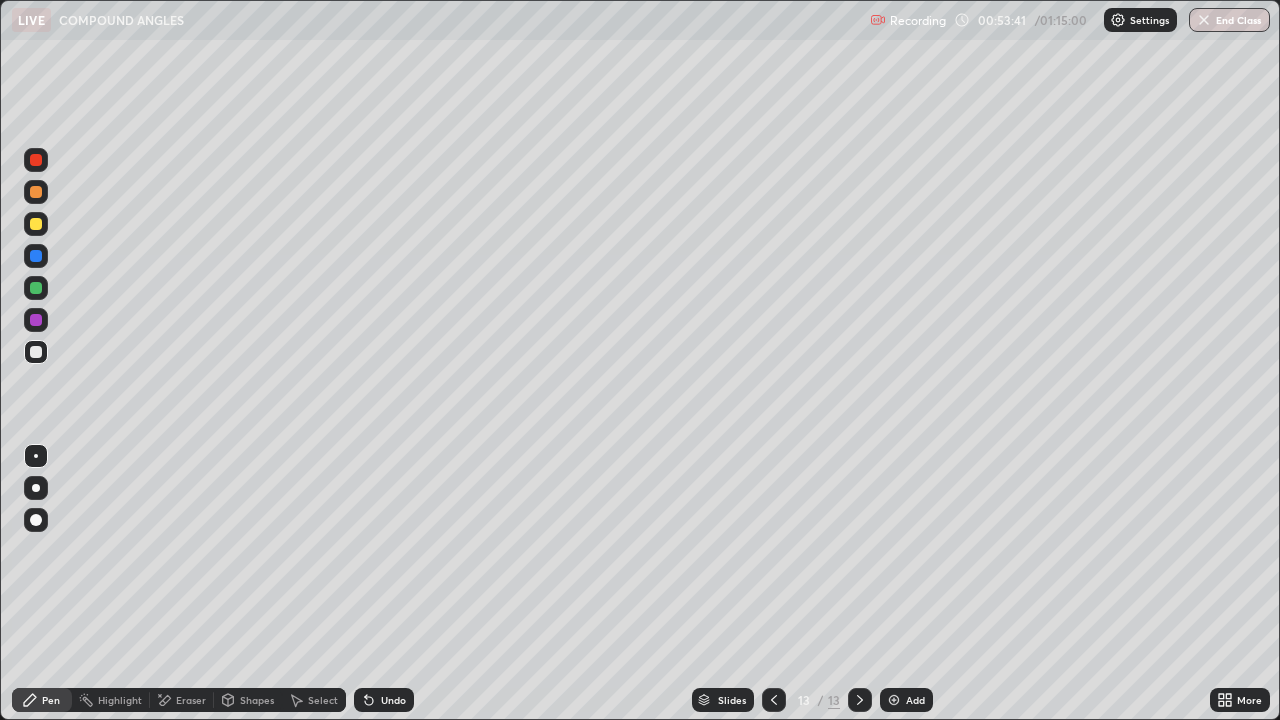 click 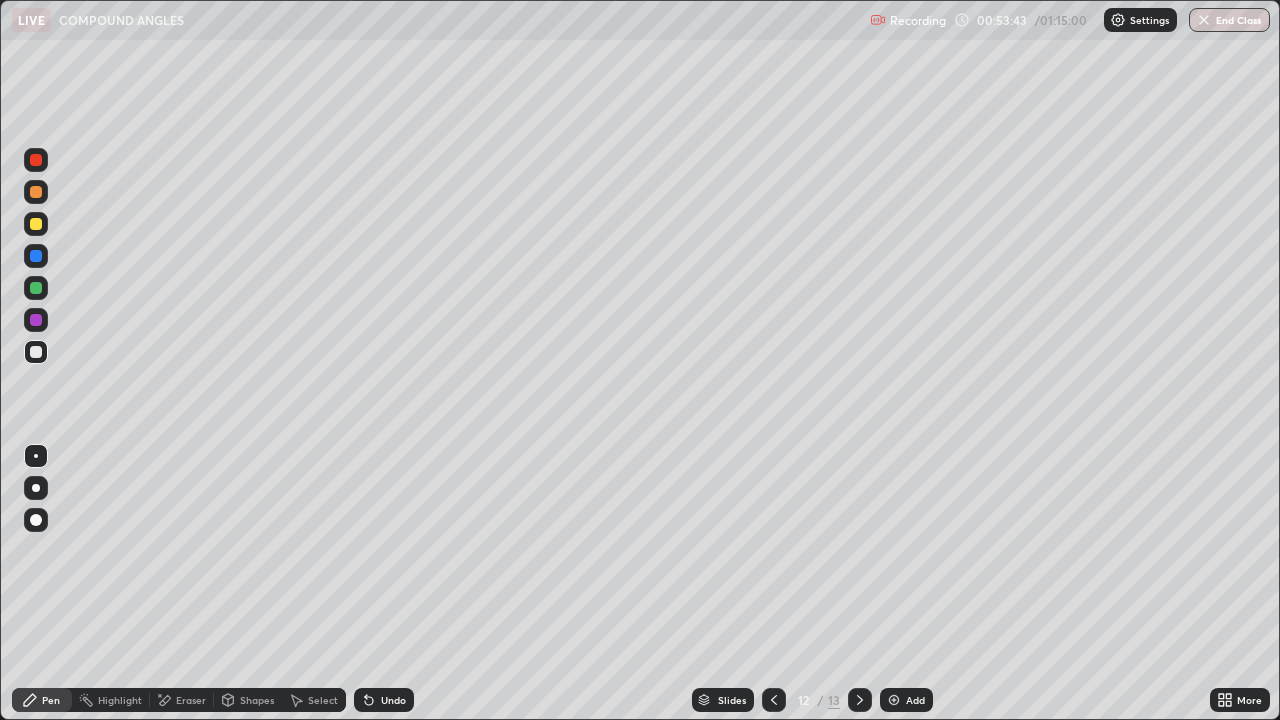 click 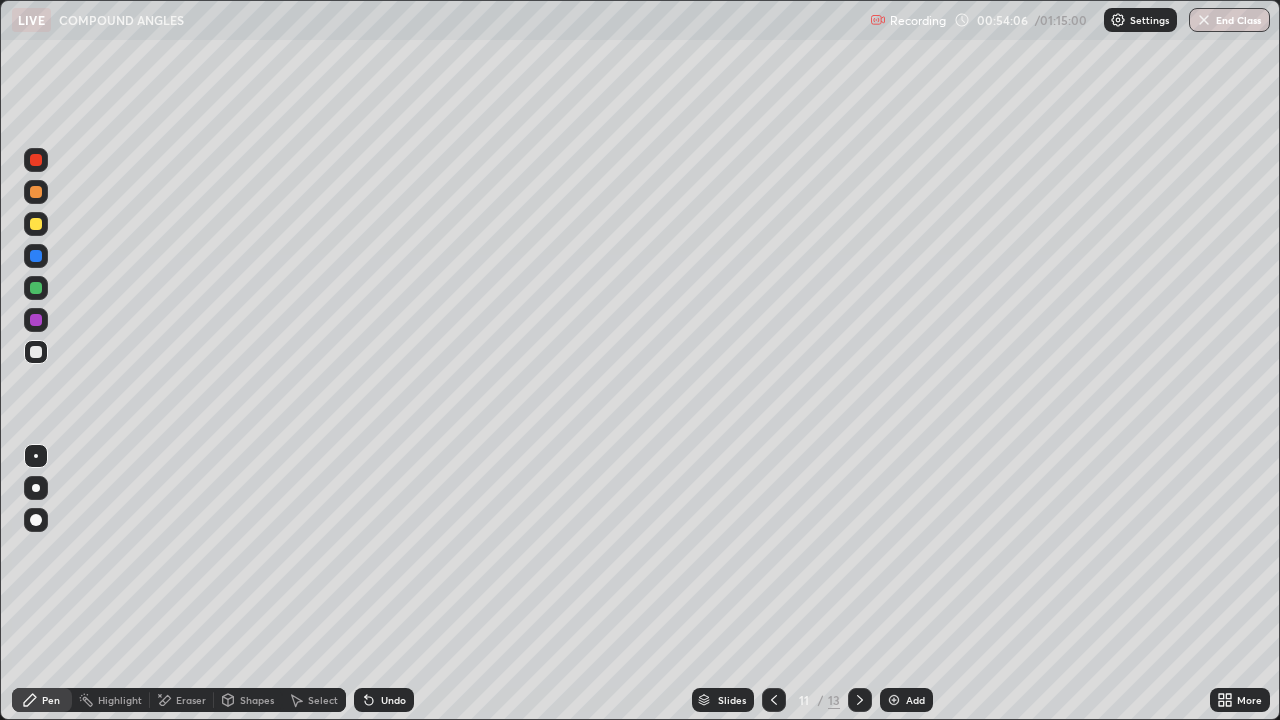 click 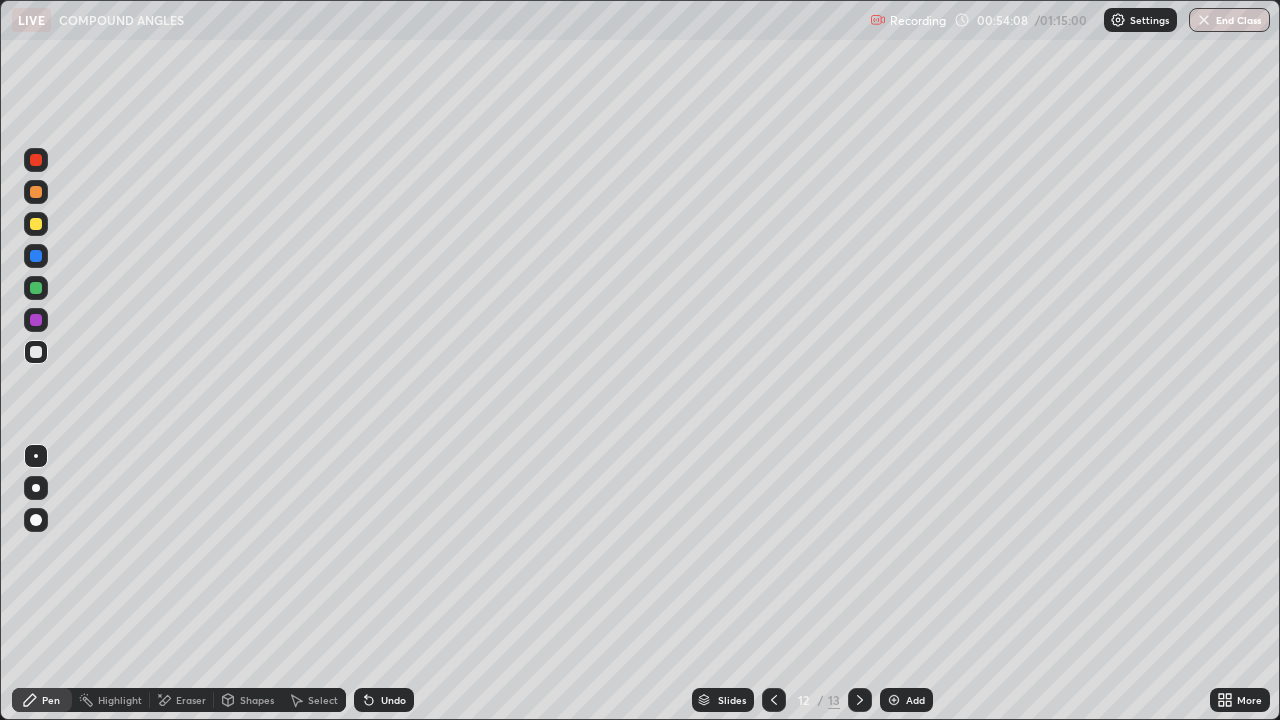 click 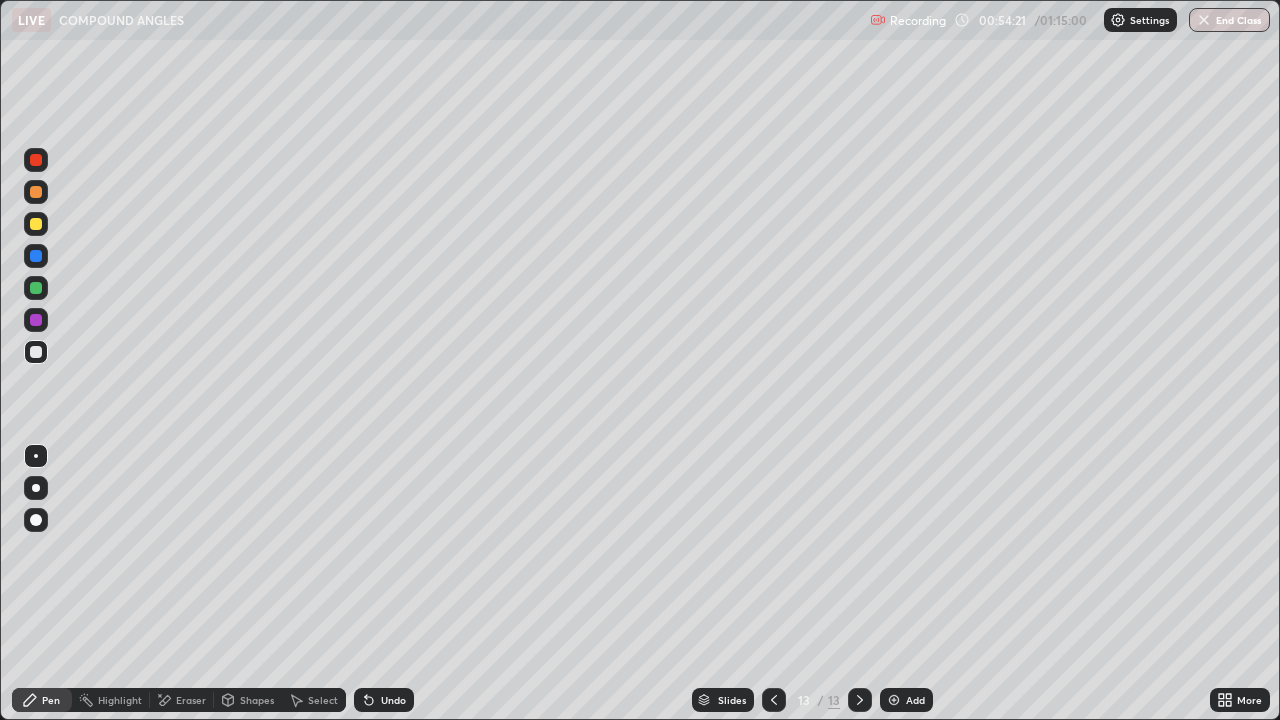 click on "Eraser" at bounding box center [191, 700] 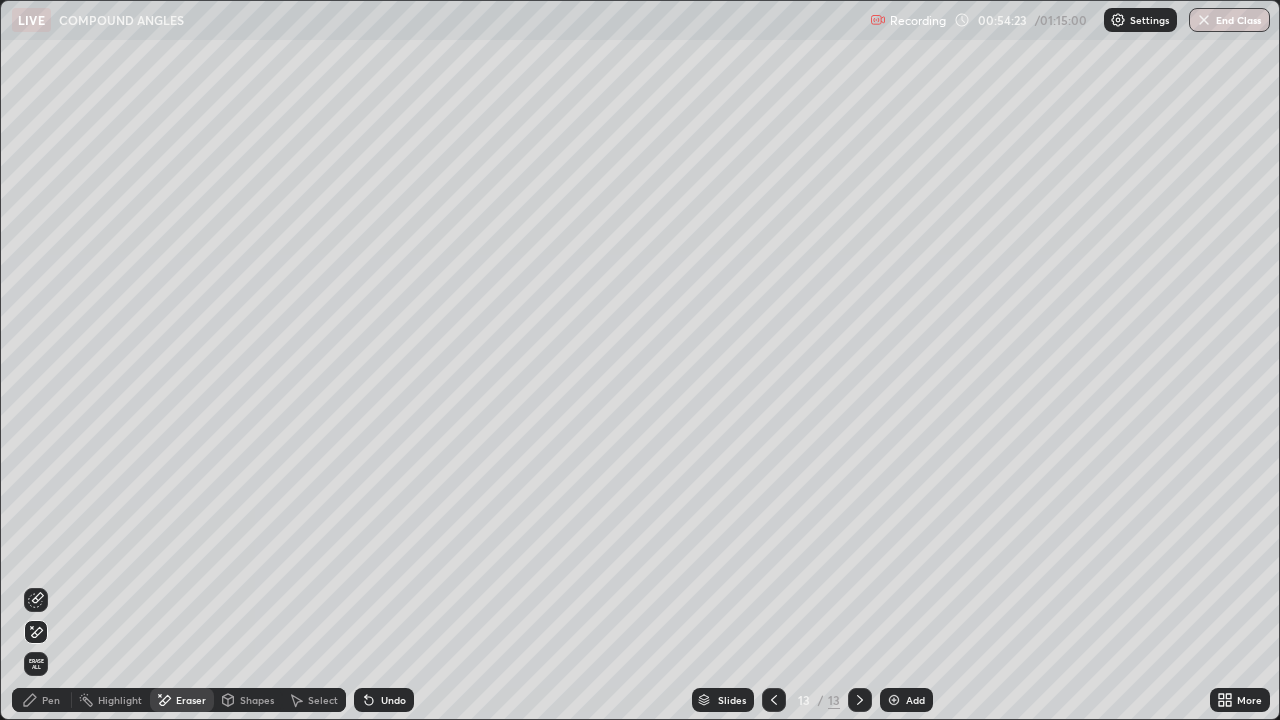 click on "Pen" at bounding box center (42, 700) 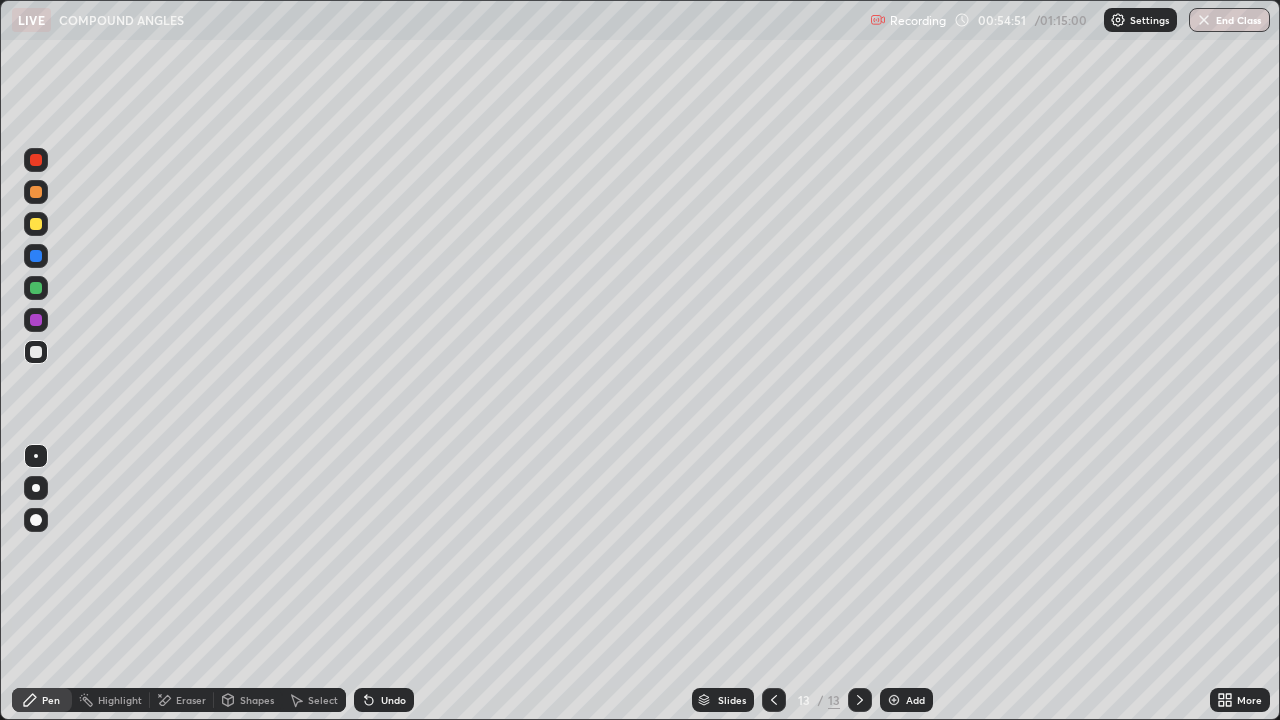 click at bounding box center (894, 700) 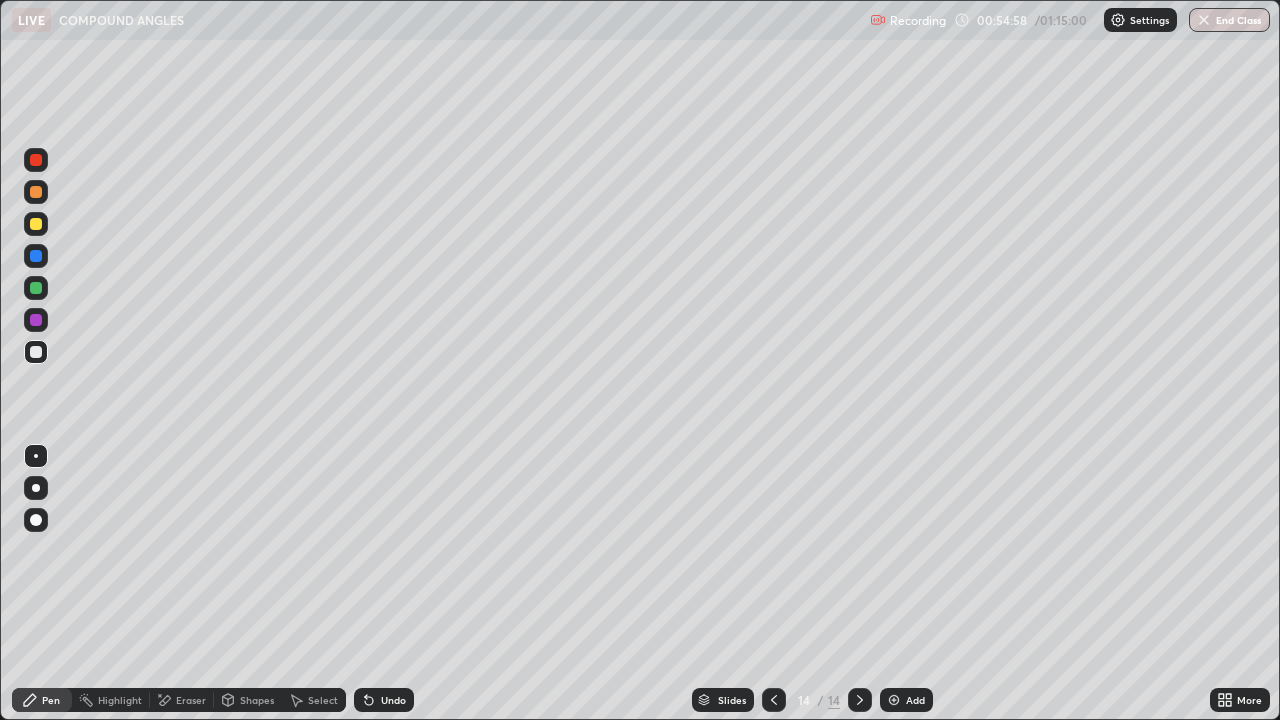 click 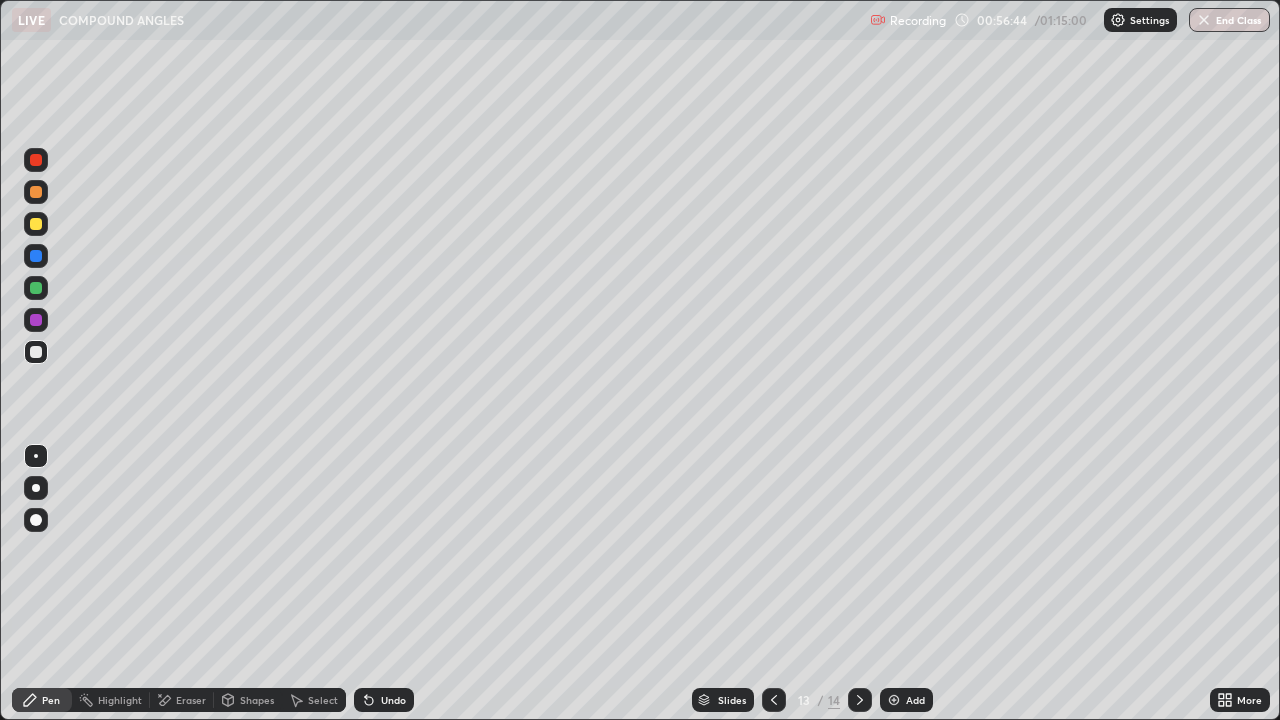 click 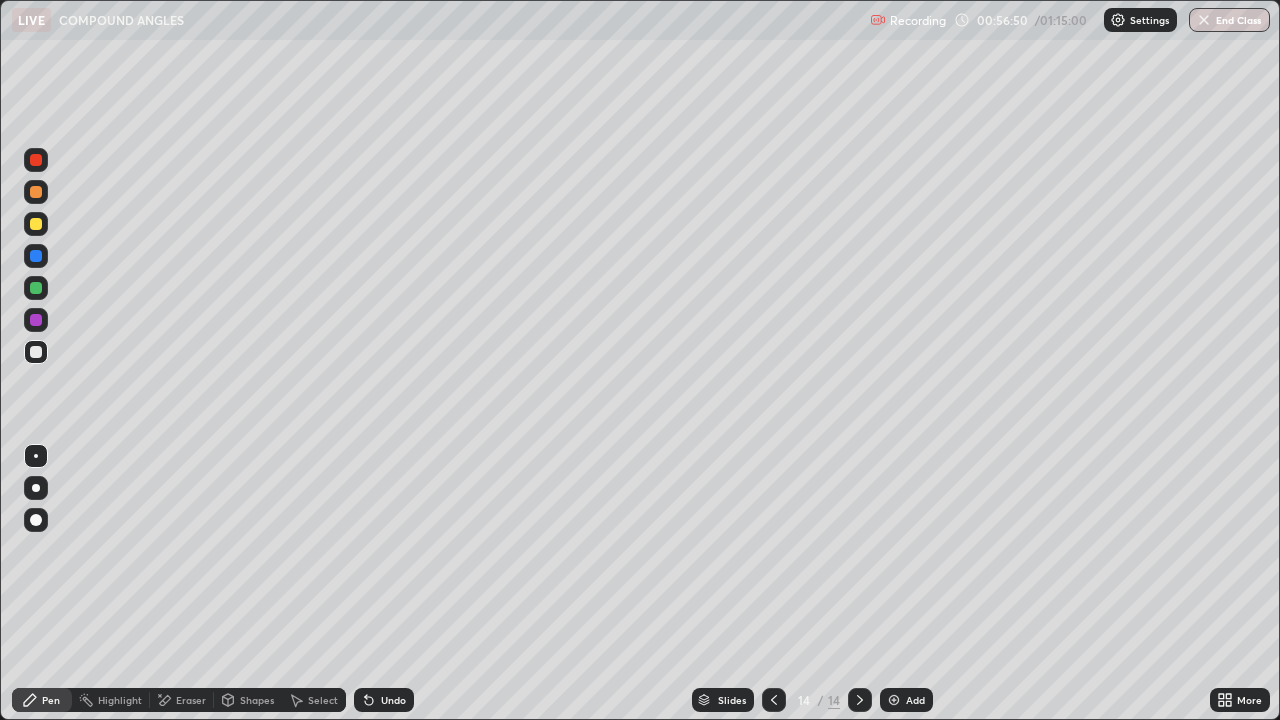 click 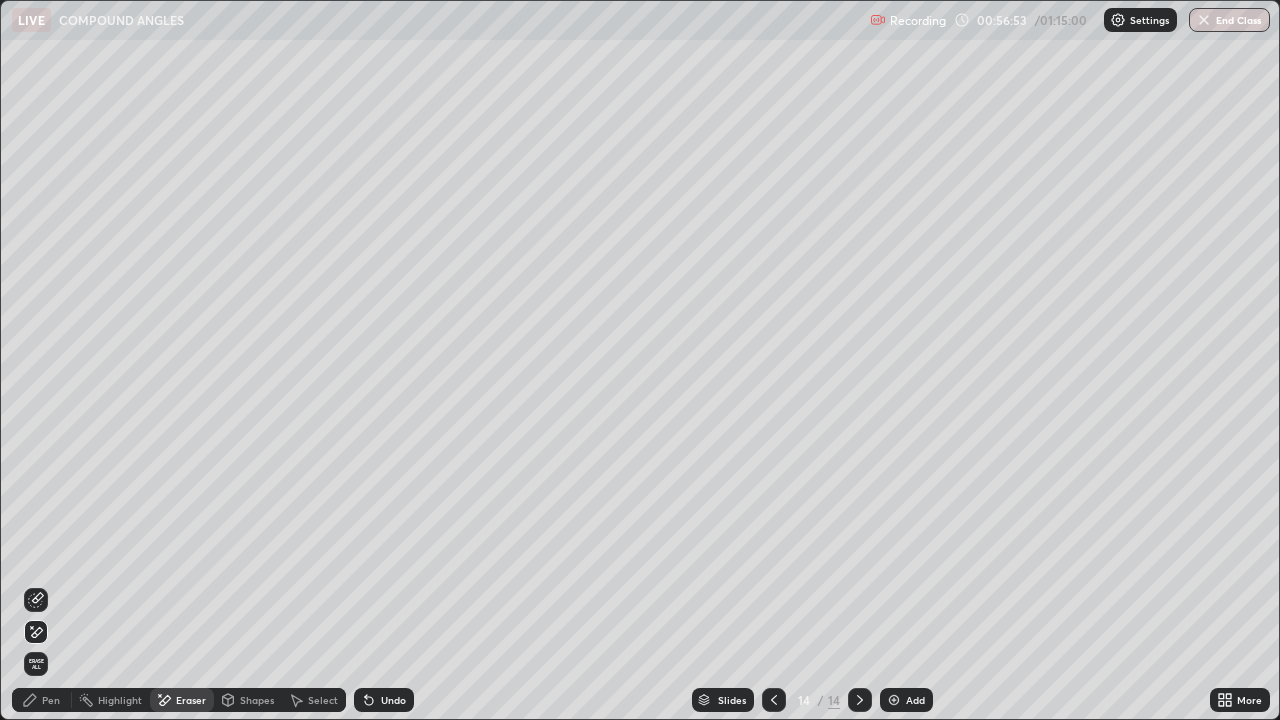 click 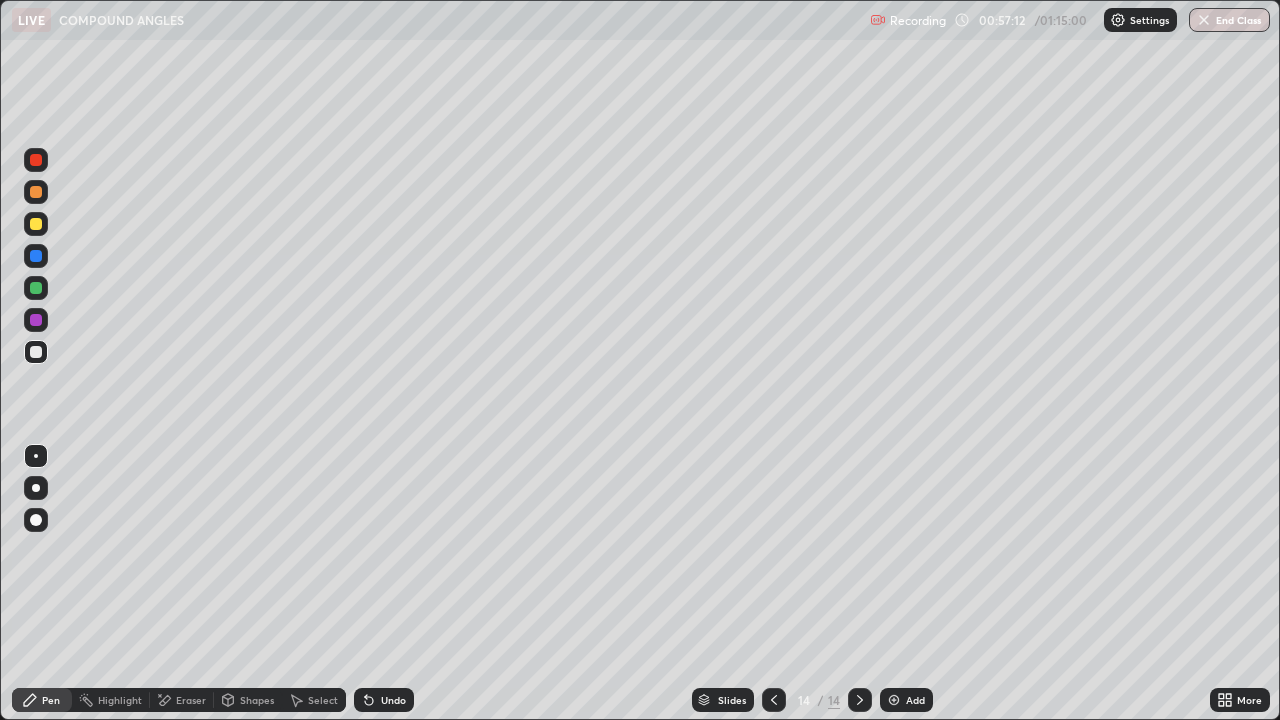 click 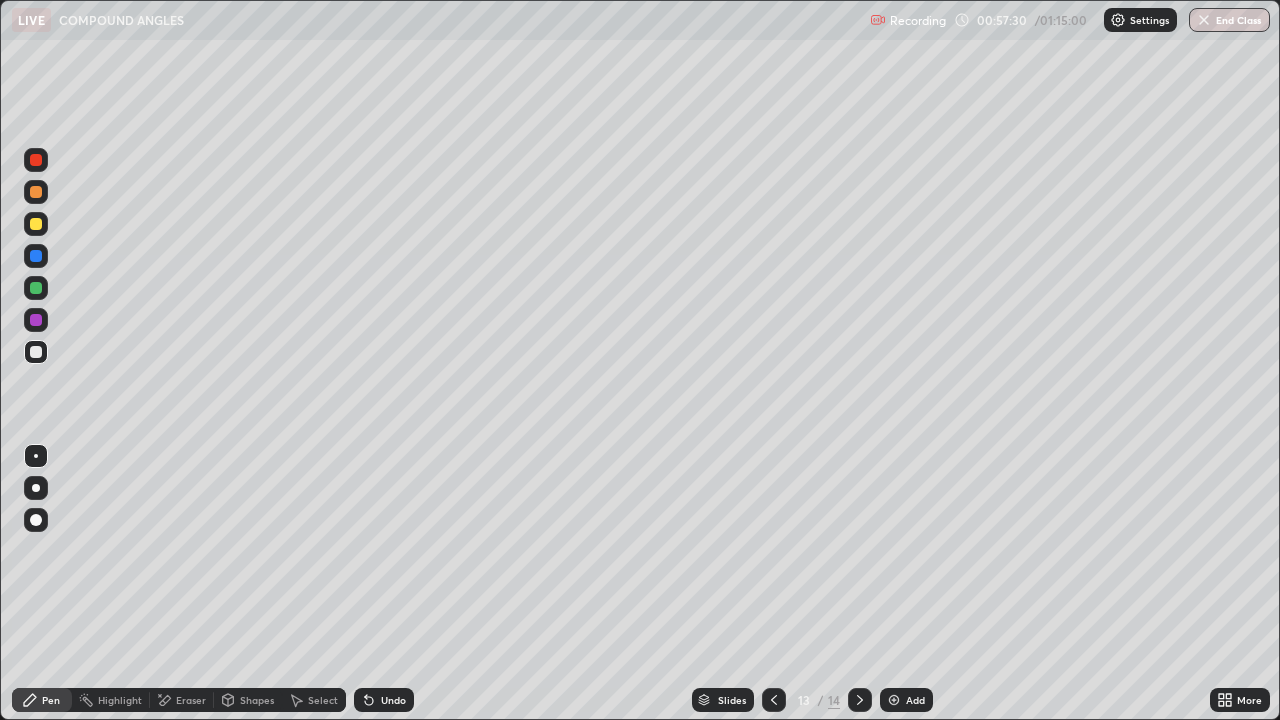 click at bounding box center [1204, 20] 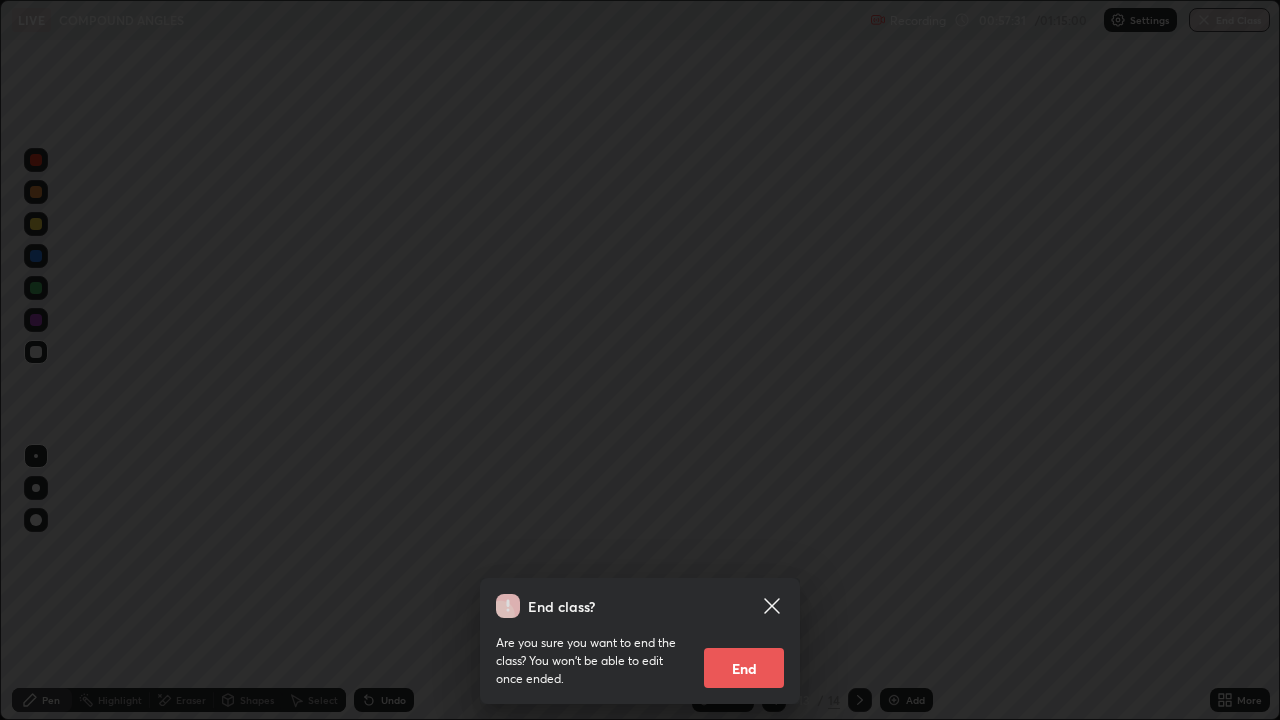 click on "End" at bounding box center [744, 668] 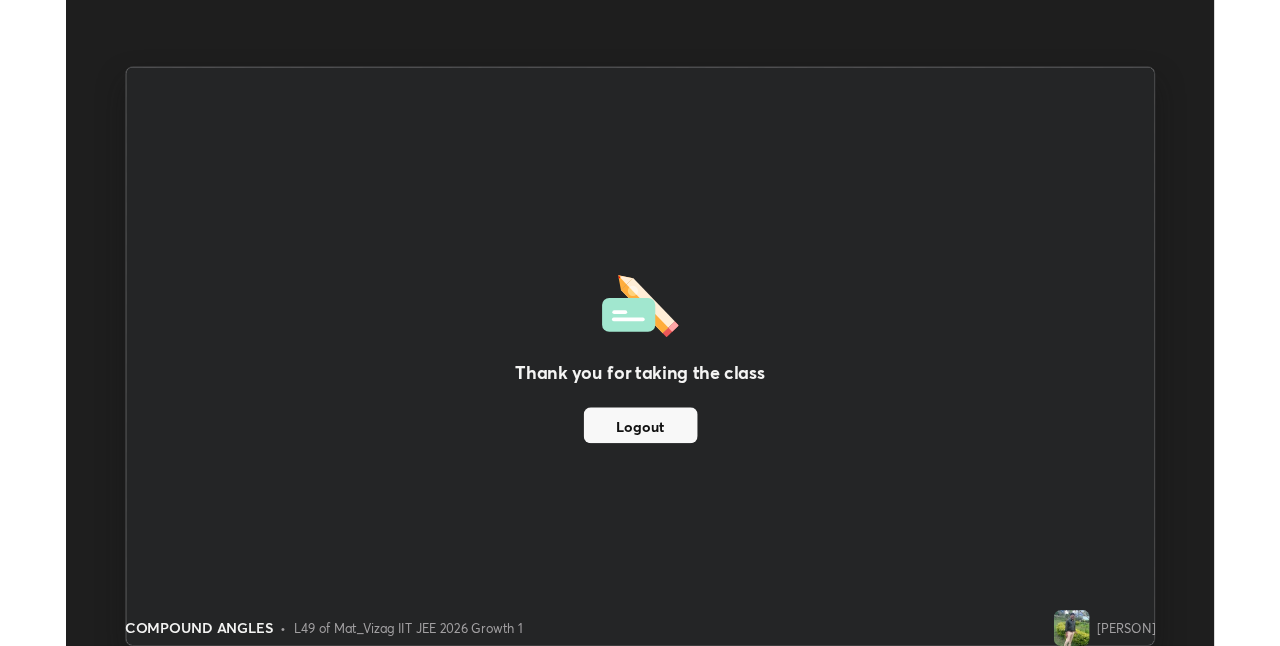 scroll, scrollTop: 646, scrollLeft: 1280, axis: both 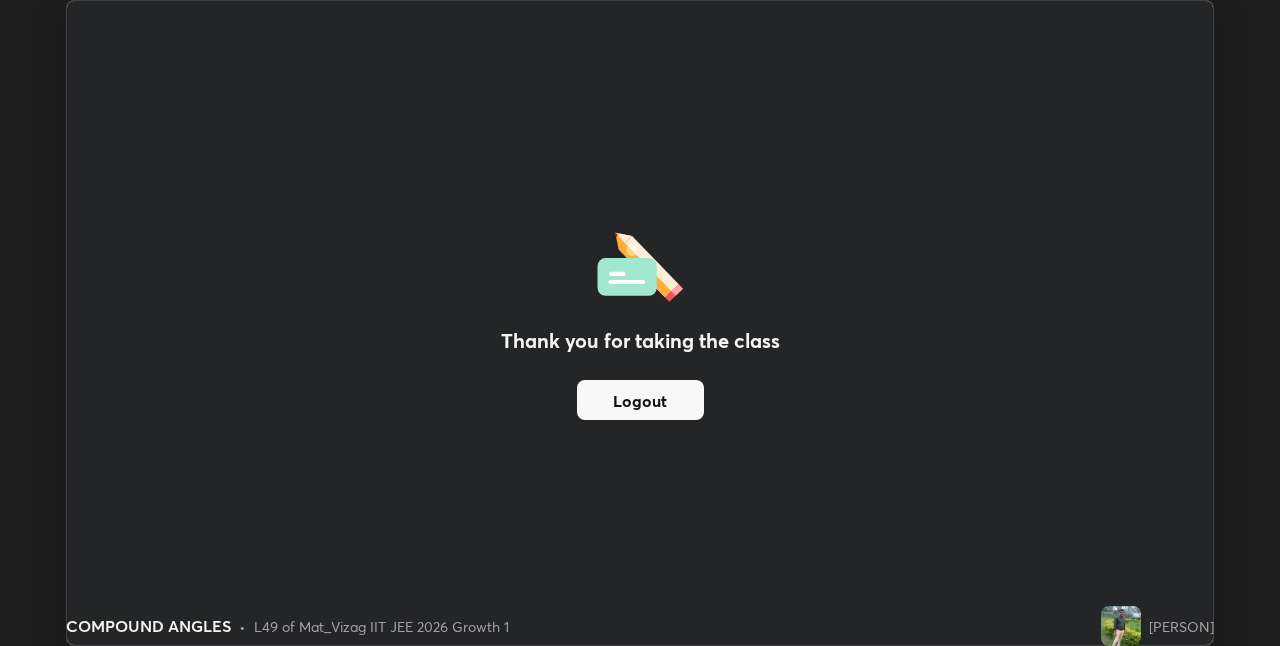 click on "Thank you for taking the class Logout" at bounding box center [640, 323] 